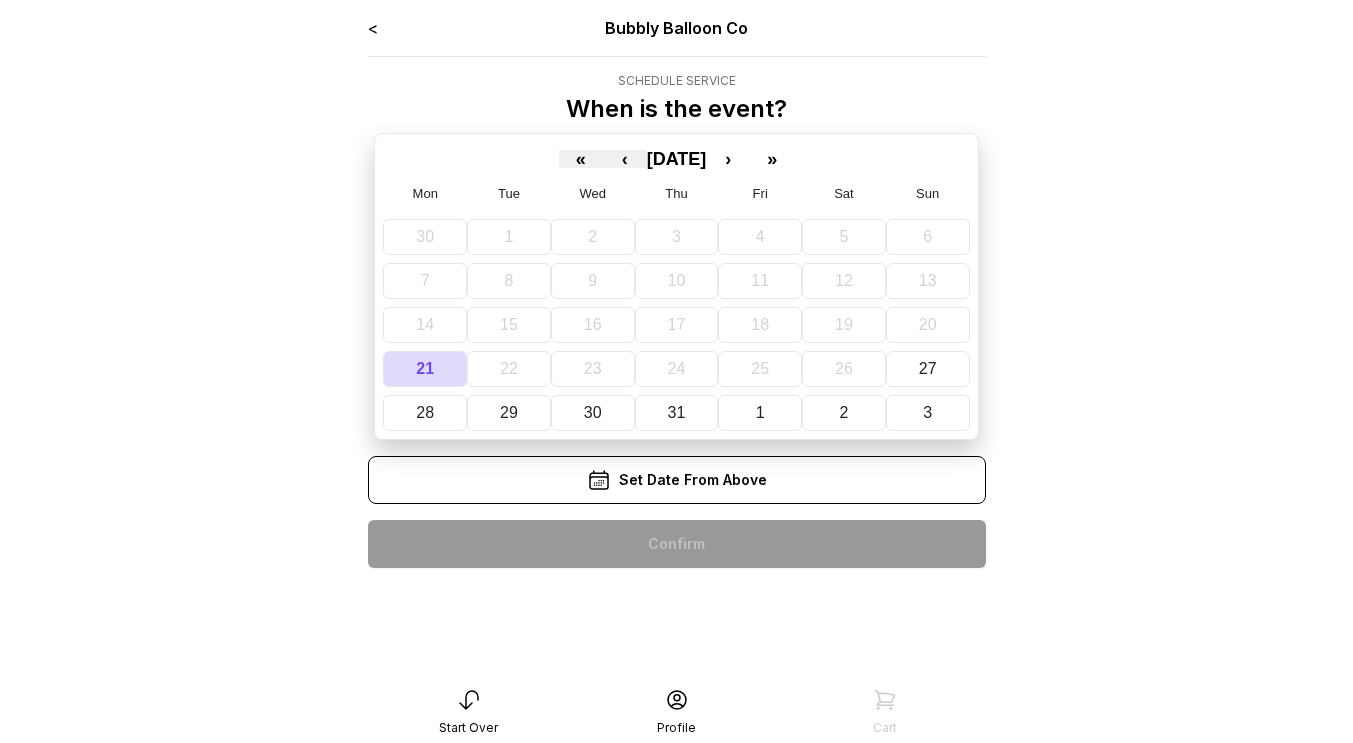 scroll, scrollTop: 0, scrollLeft: 0, axis: both 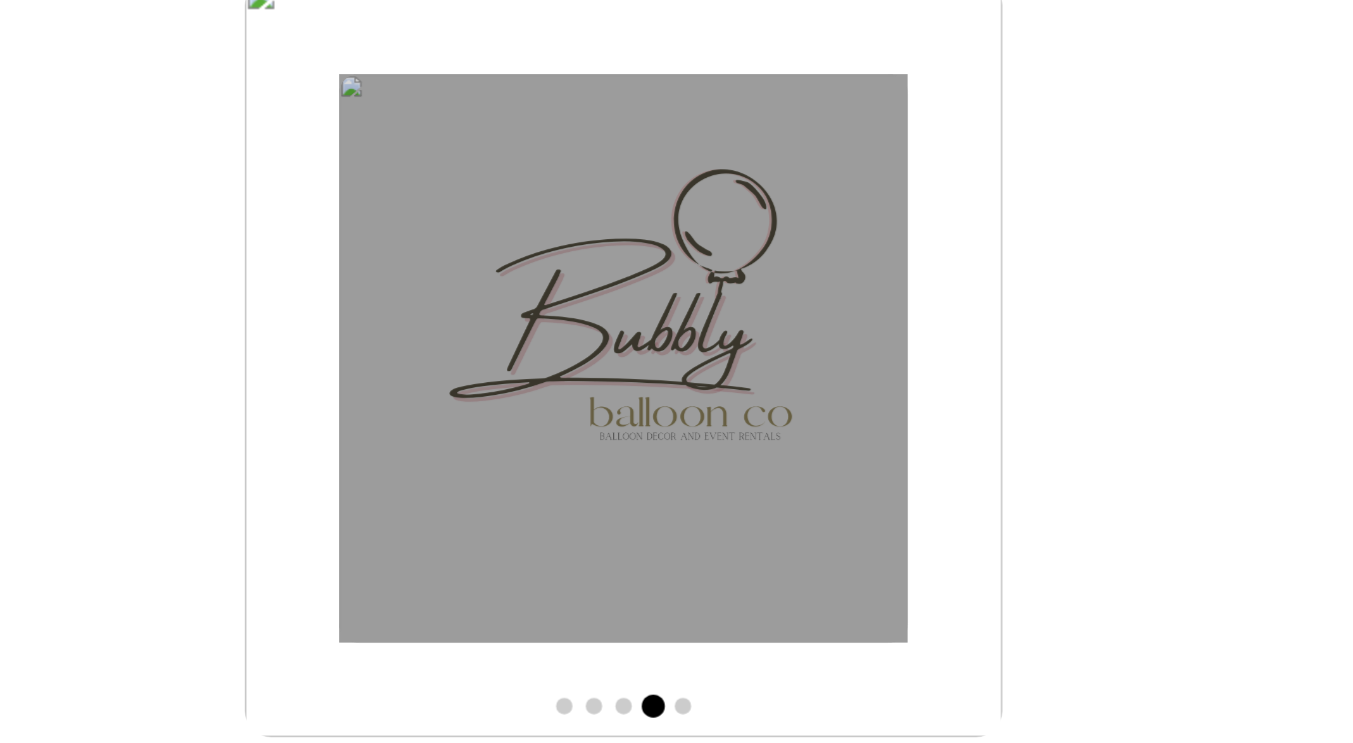 click at bounding box center (641, 457) 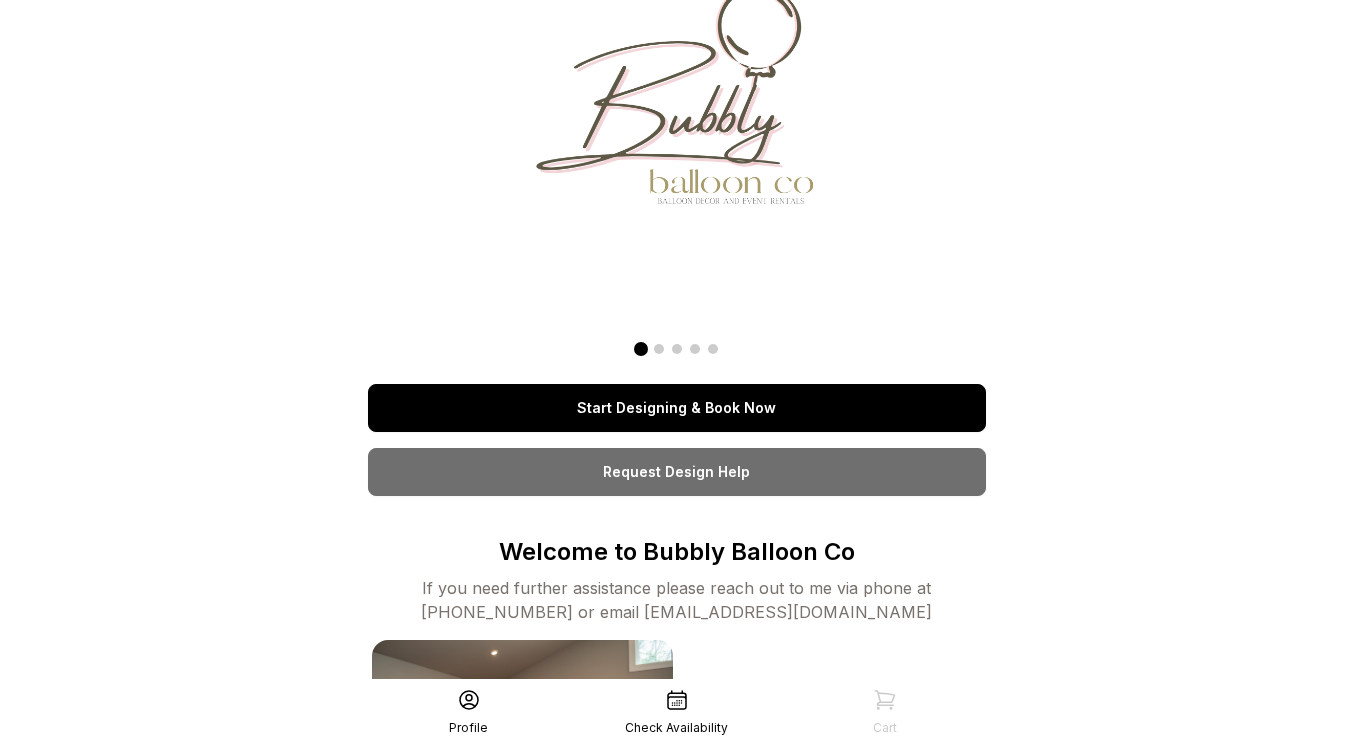 scroll, scrollTop: 0, scrollLeft: 0, axis: both 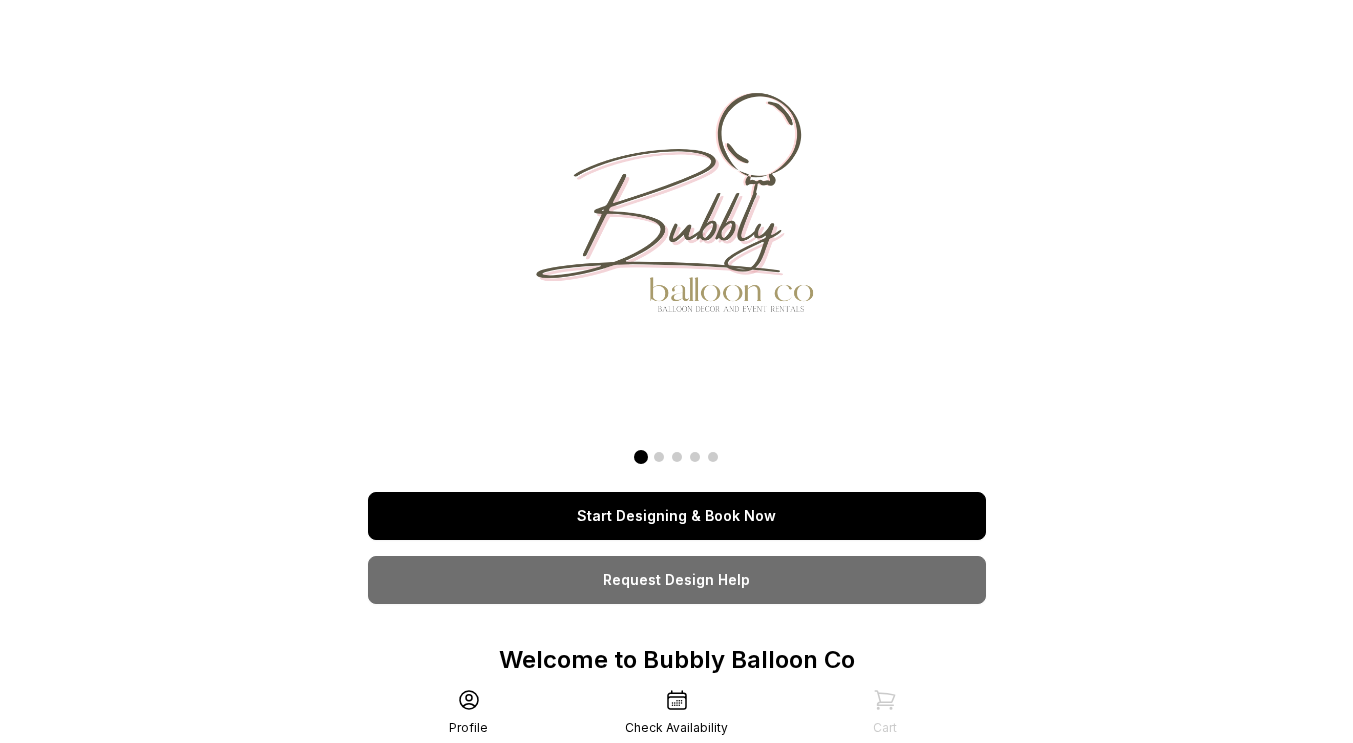 click on "Start Designing & Book Now" at bounding box center [677, 516] 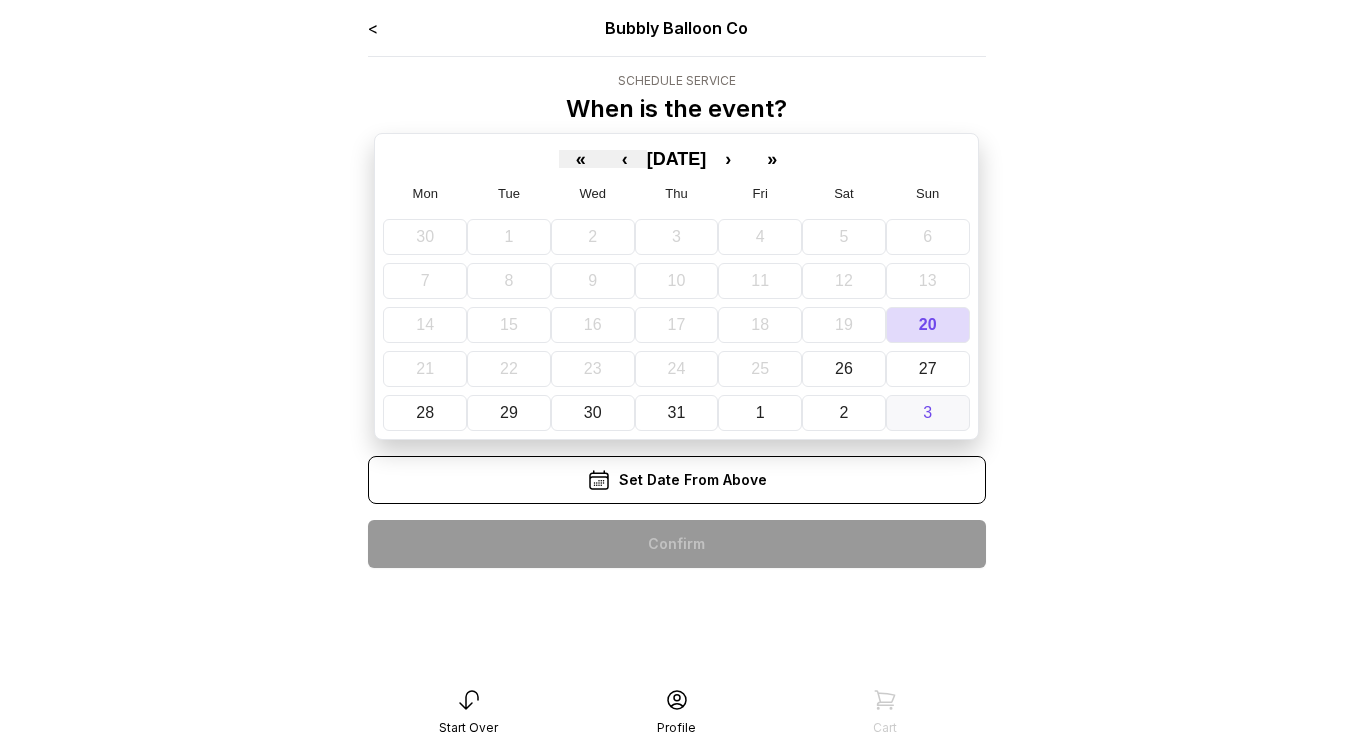 click on "3" at bounding box center [928, 413] 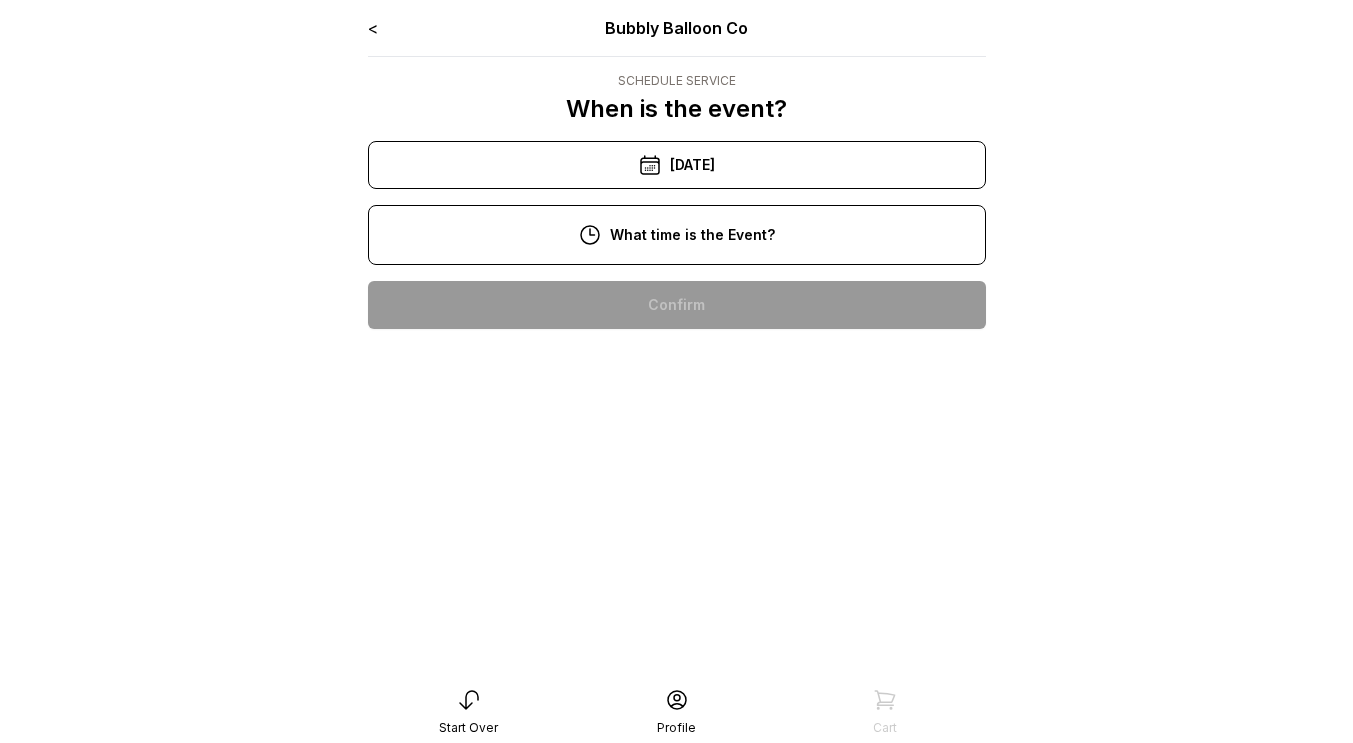 click on "11:00 am" at bounding box center [677, 369] 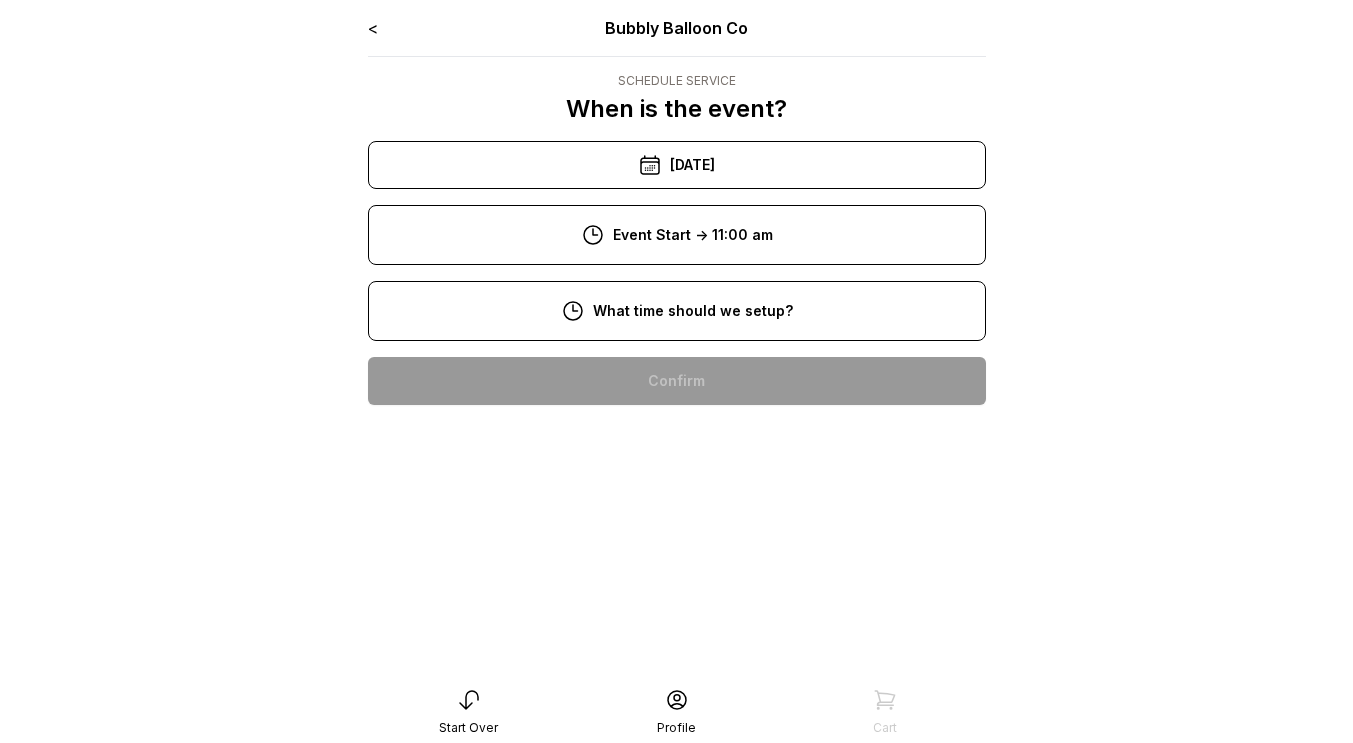 click on "9:00 am" at bounding box center [677, 445] 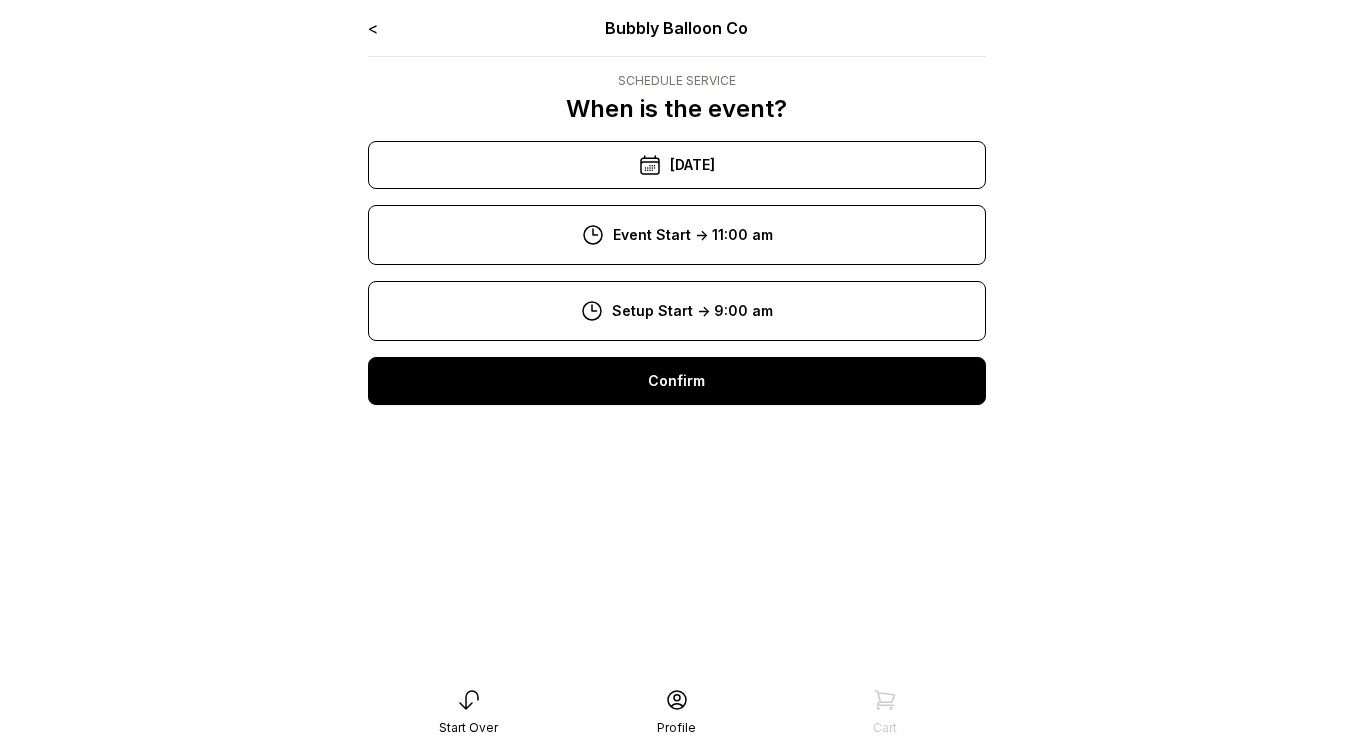 click on "Confirm" at bounding box center [677, 381] 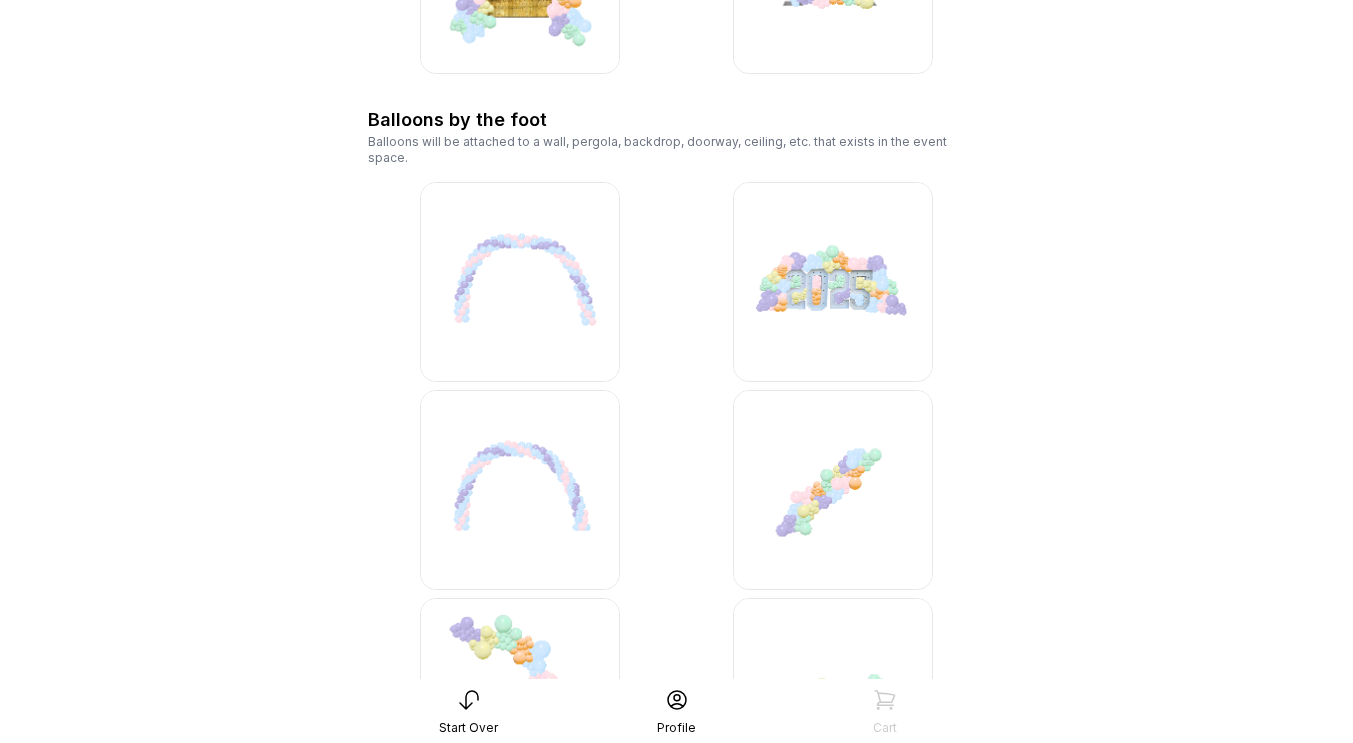 scroll, scrollTop: 2066, scrollLeft: 0, axis: vertical 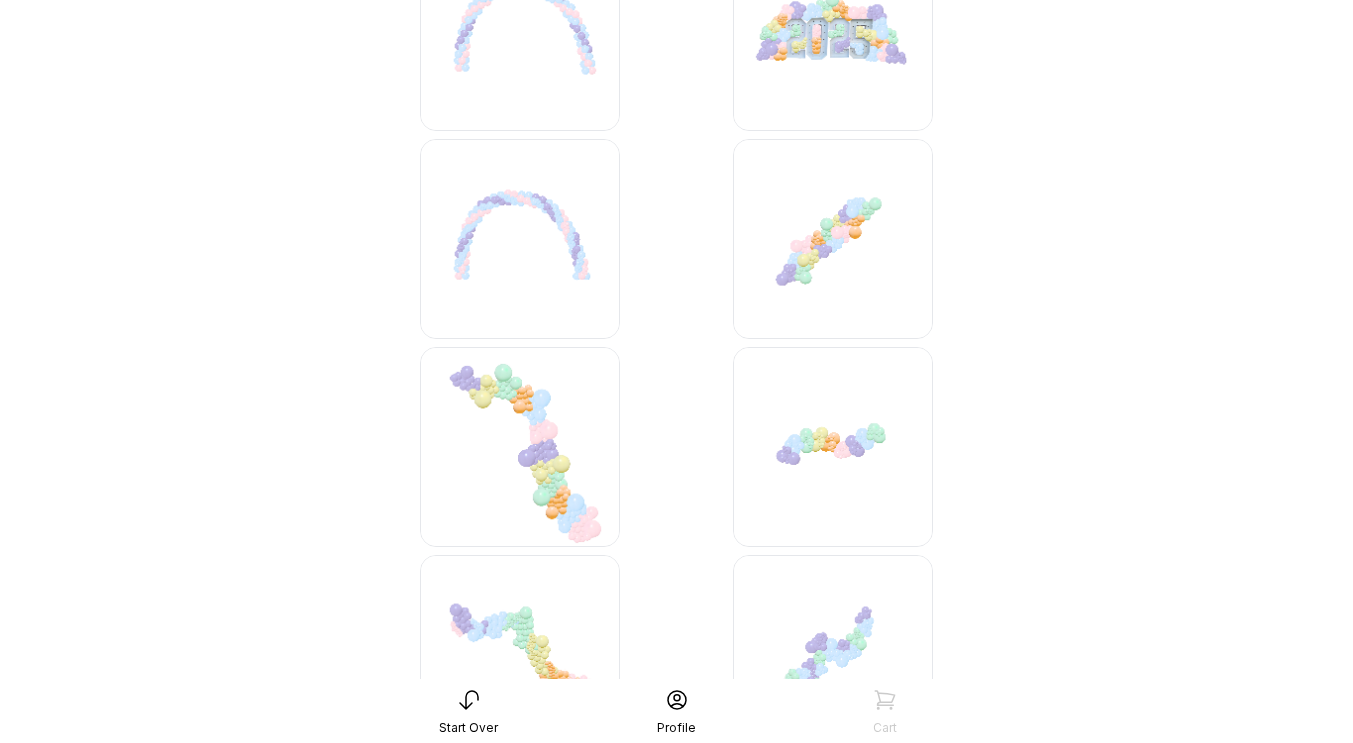 click at bounding box center (833, 447) 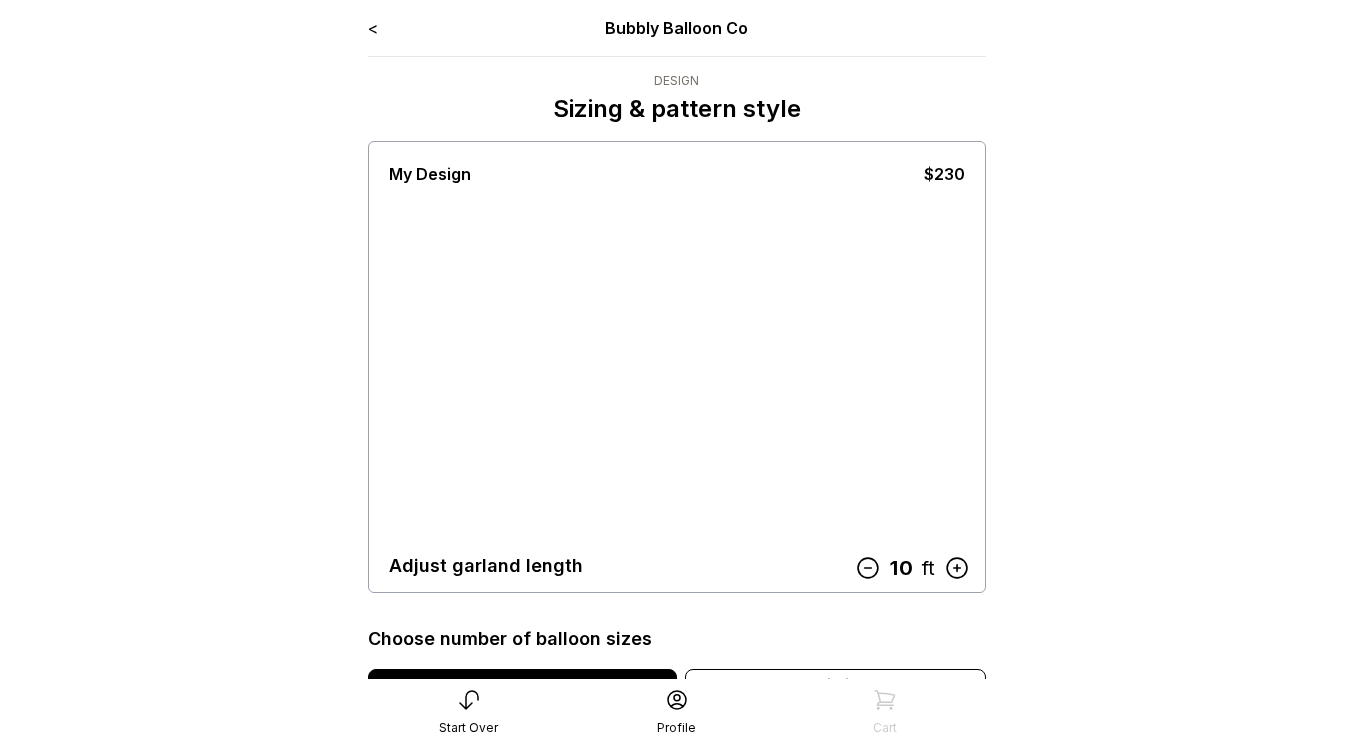 scroll, scrollTop: 0, scrollLeft: 0, axis: both 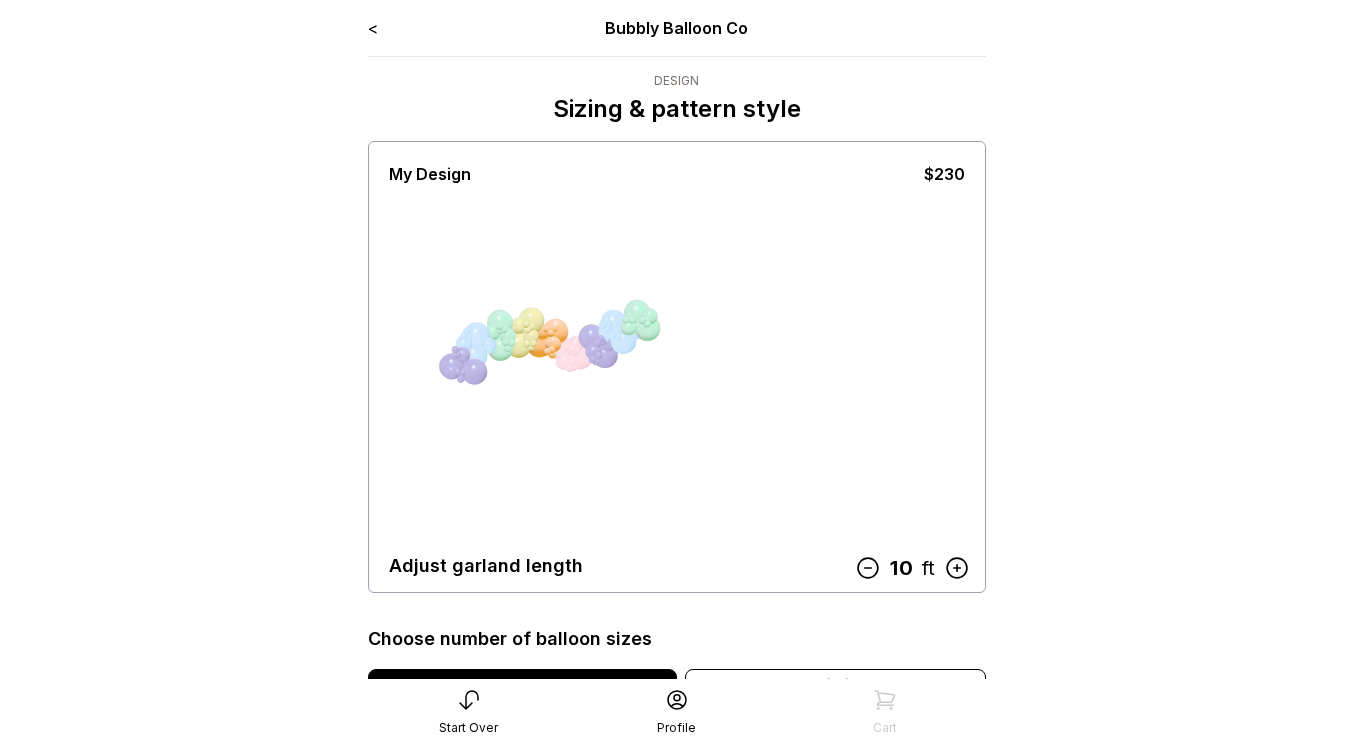 click 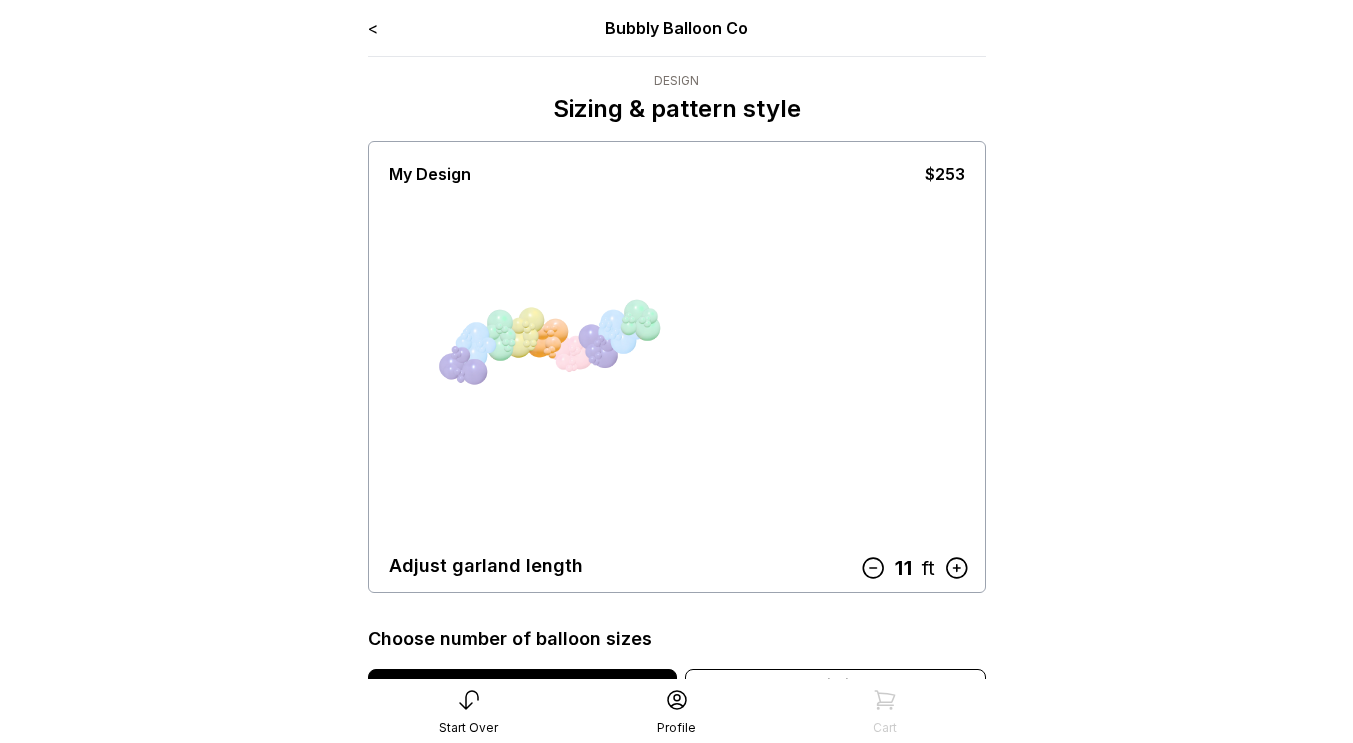 click 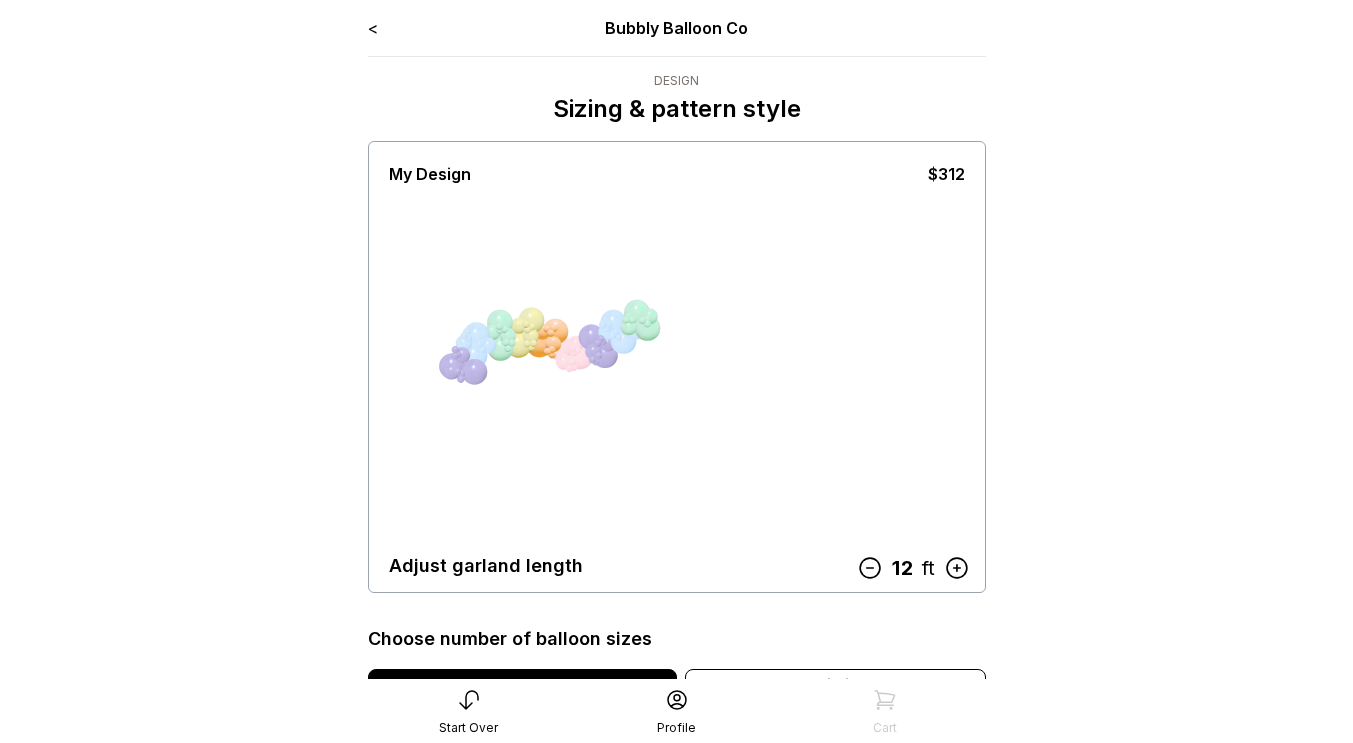 click 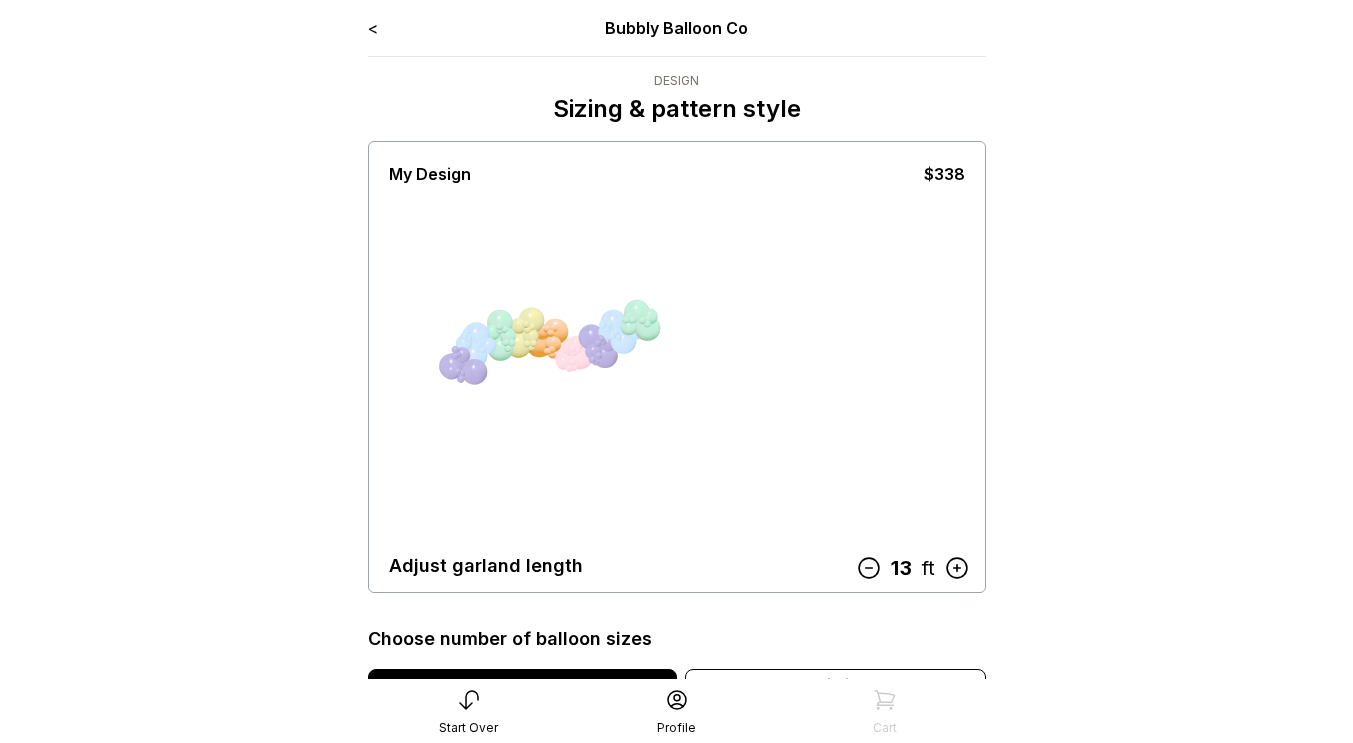 click 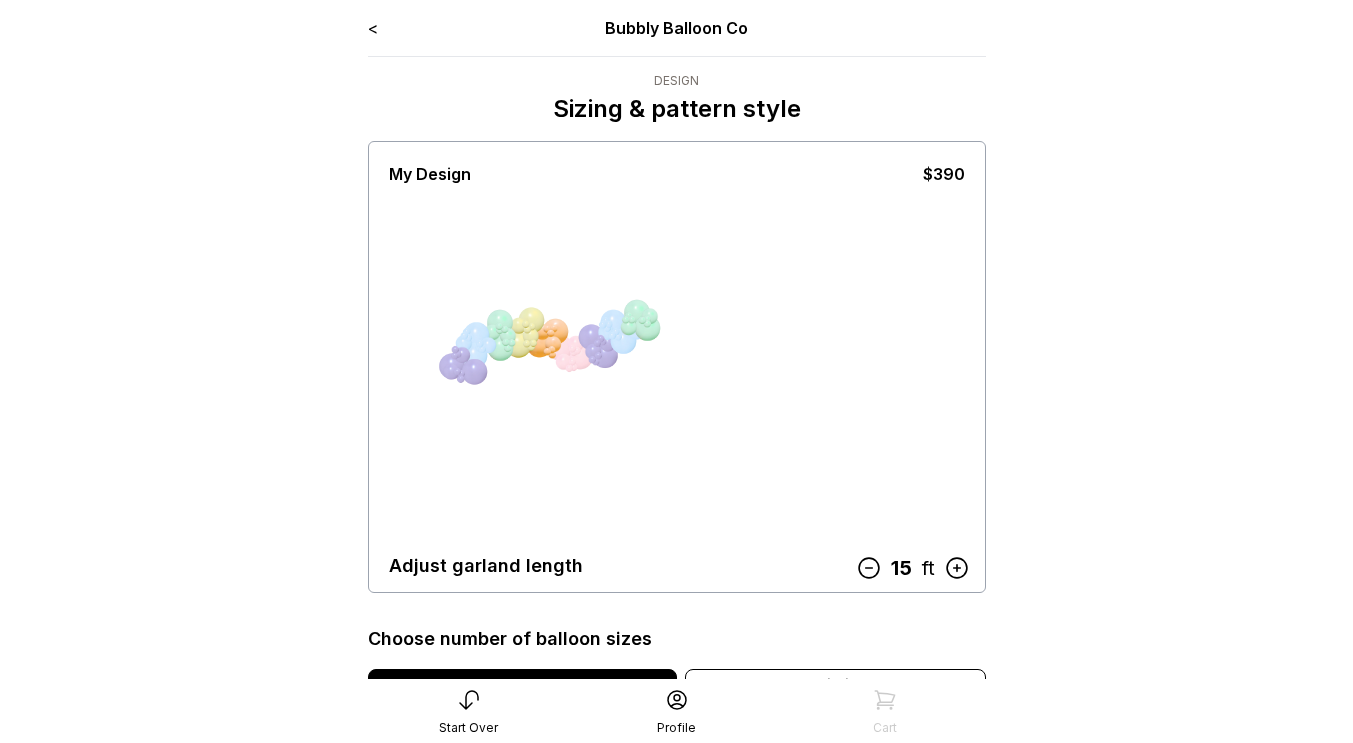 click 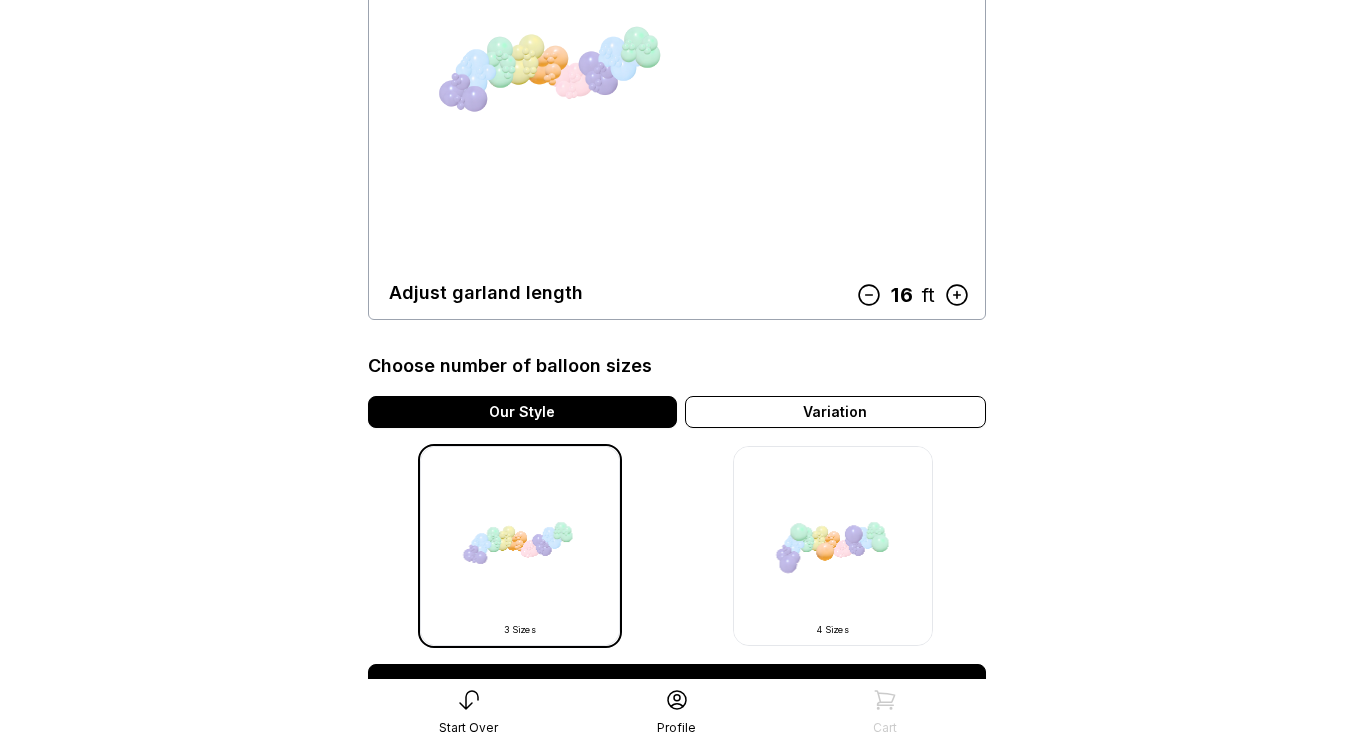 scroll, scrollTop: 275, scrollLeft: 0, axis: vertical 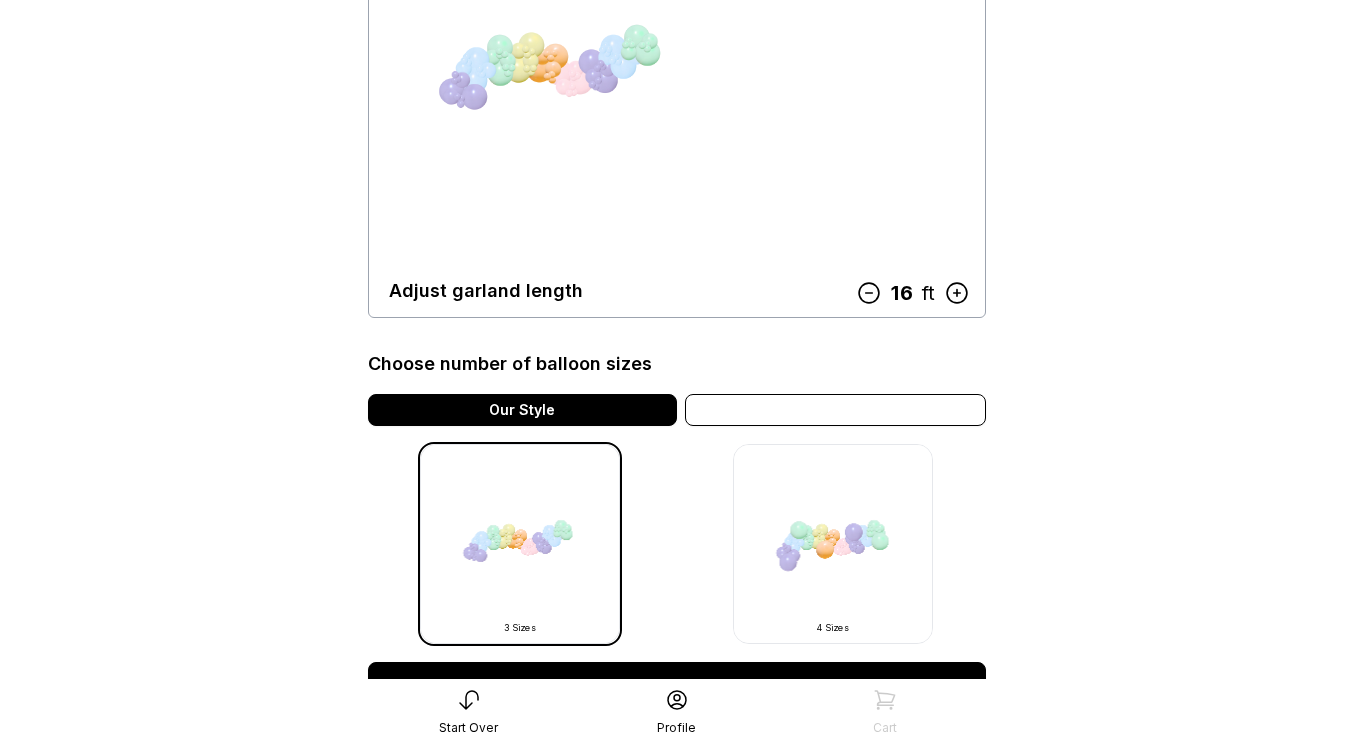 click on "Variation" at bounding box center (835, 410) 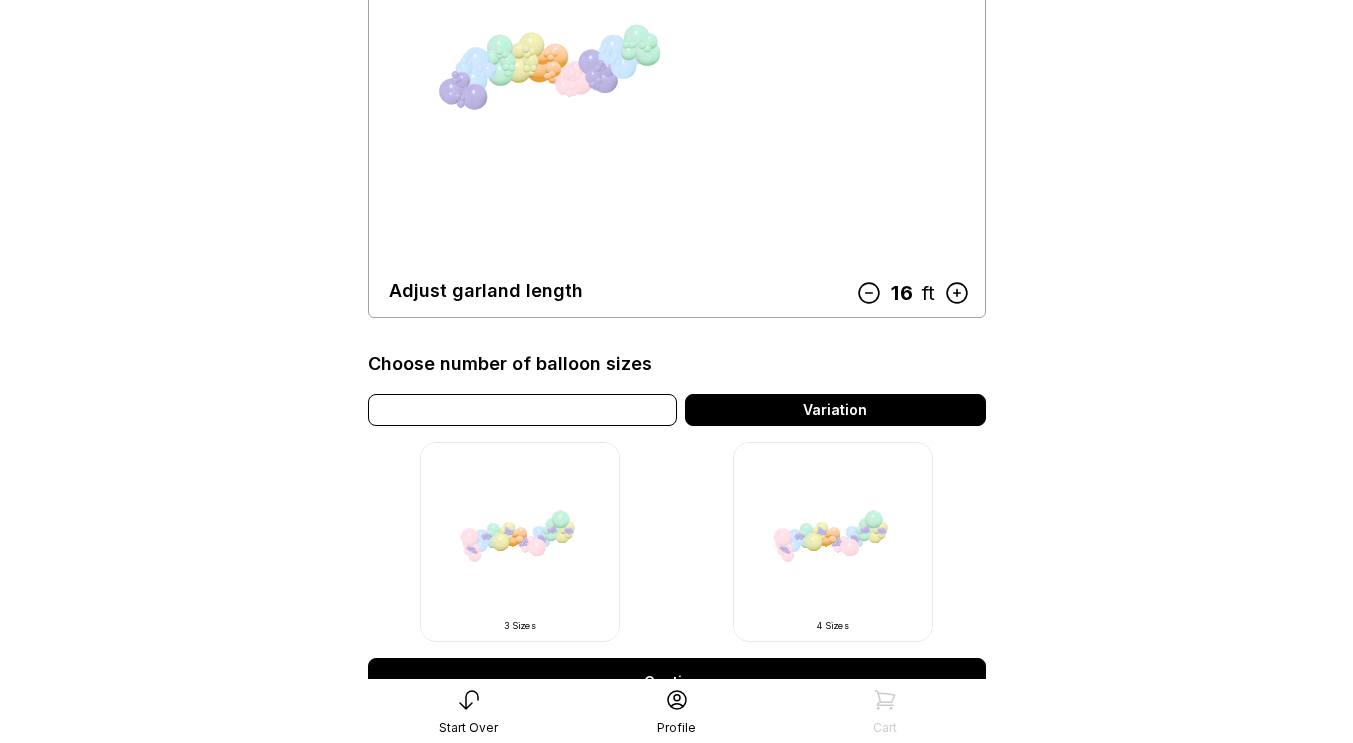 click on "Our Style" at bounding box center (522, 410) 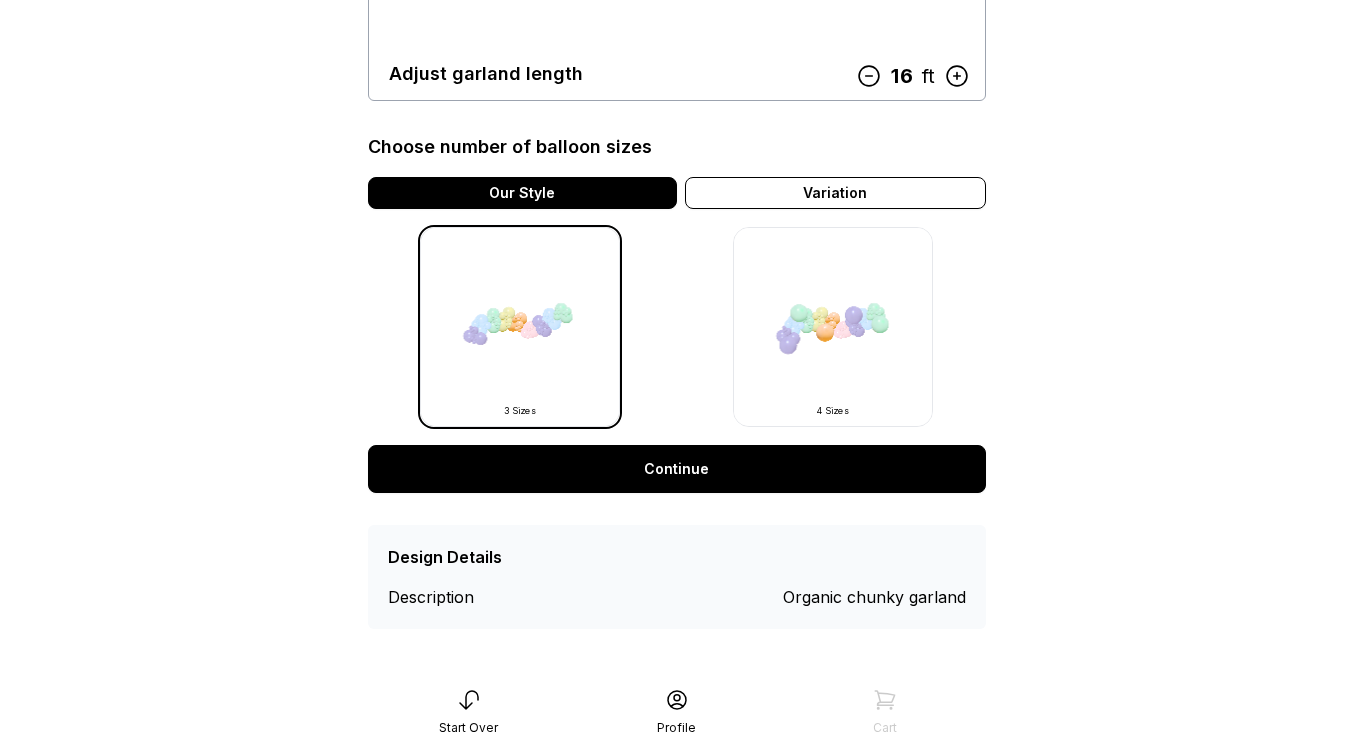 scroll, scrollTop: 494, scrollLeft: 0, axis: vertical 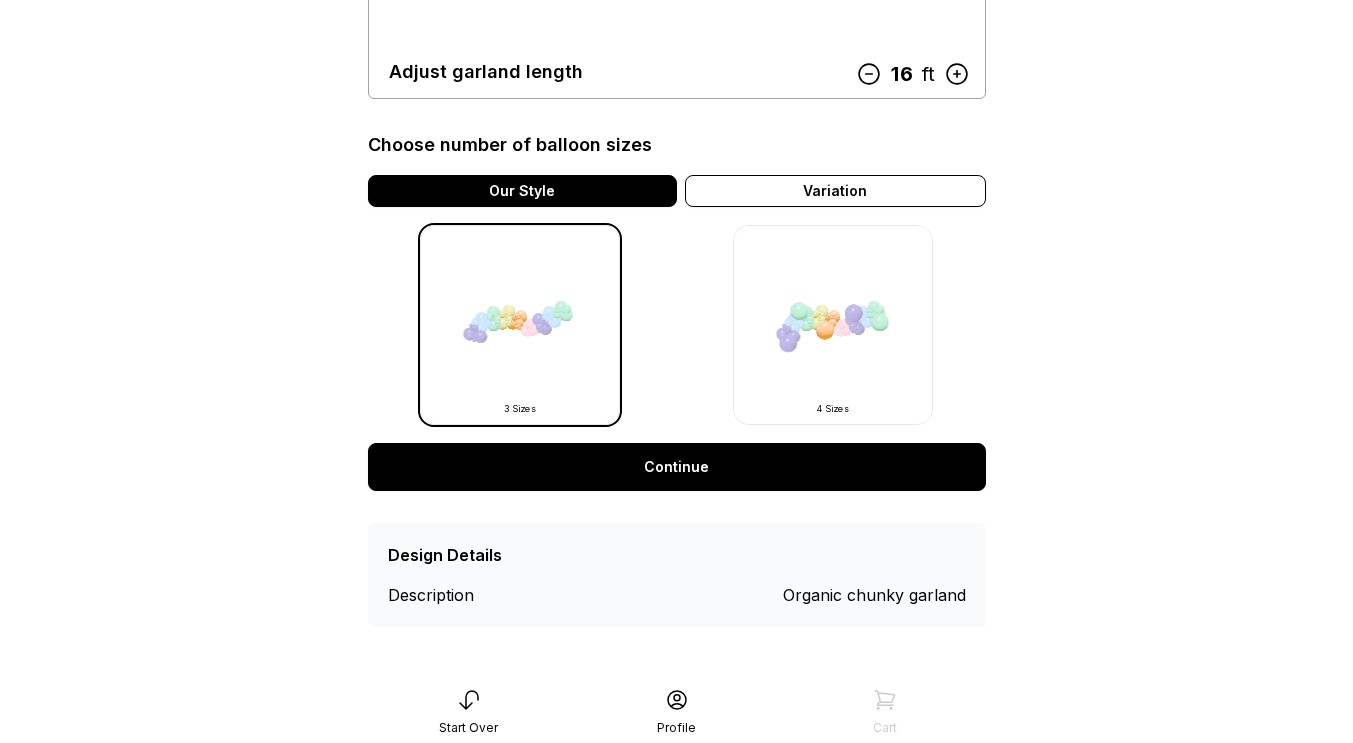 click on "Continue" at bounding box center (677, 467) 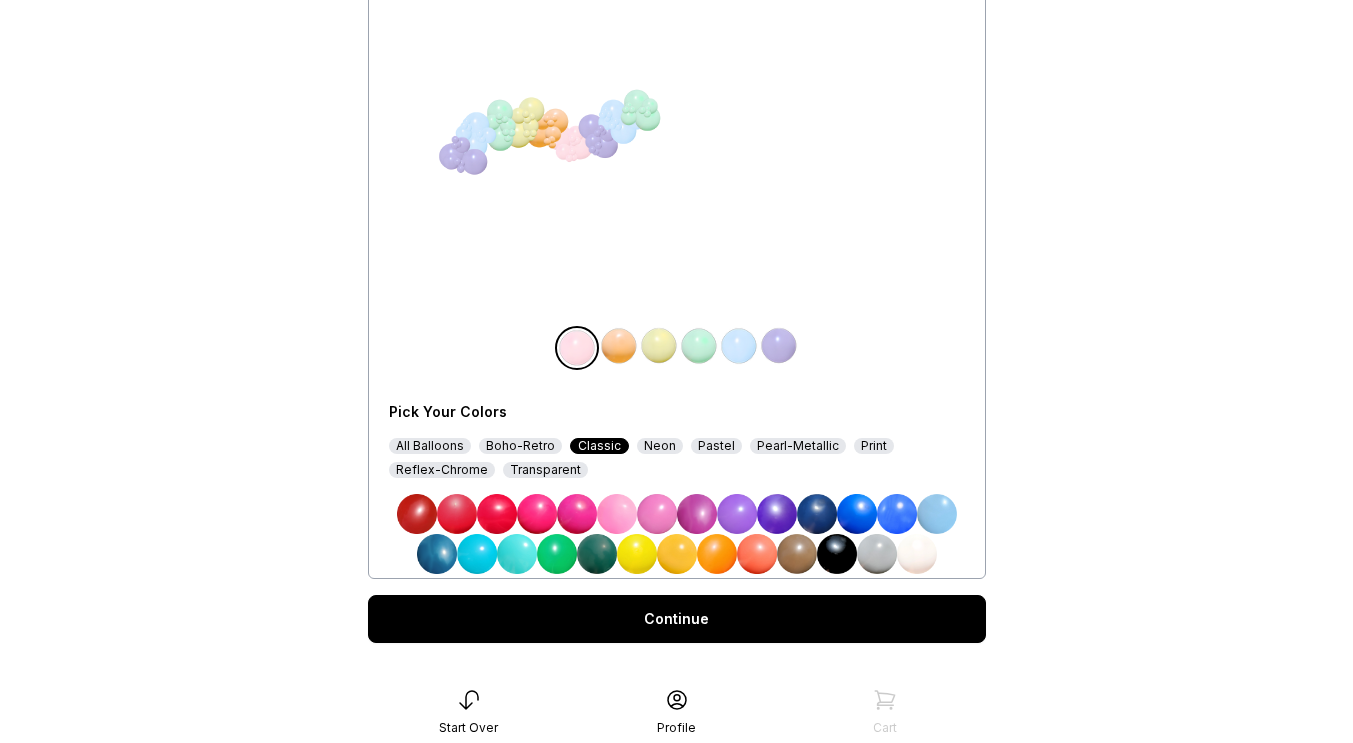 scroll, scrollTop: 211, scrollLeft: 0, axis: vertical 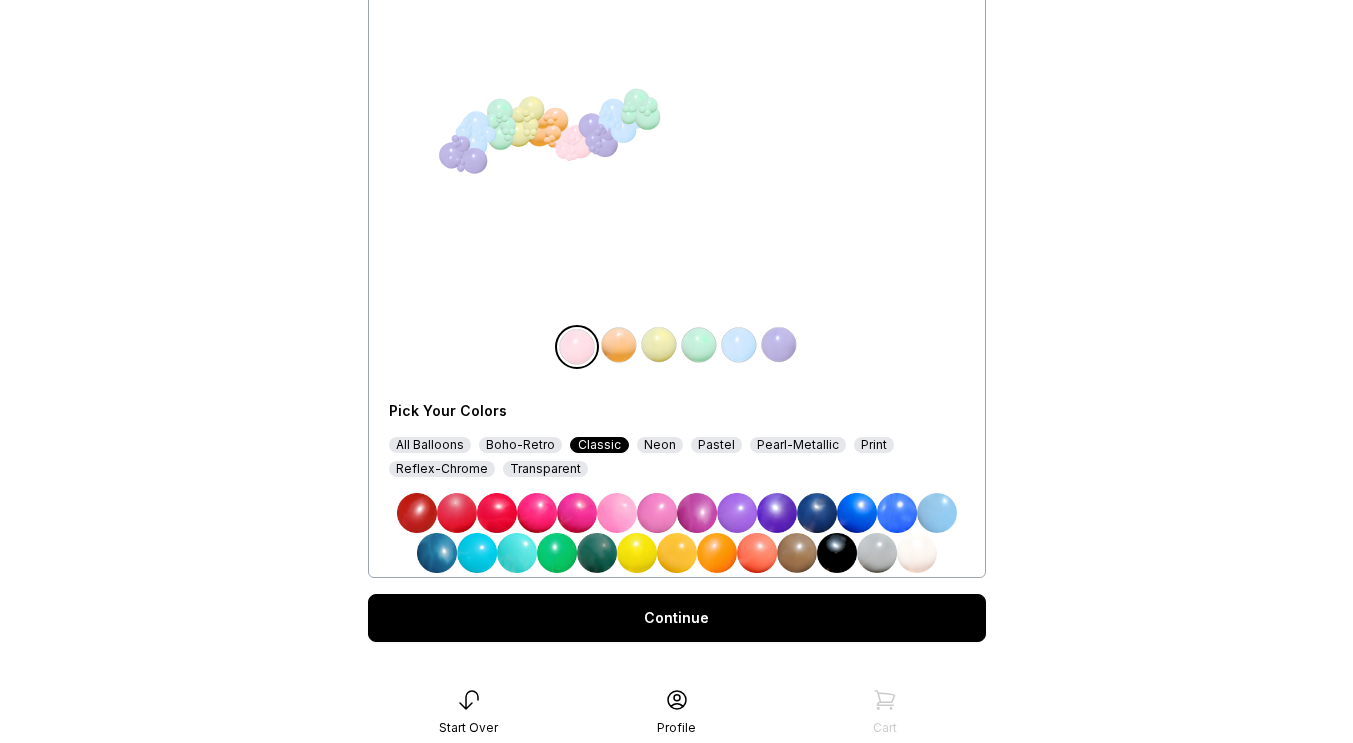 click at bounding box center [657, 513] 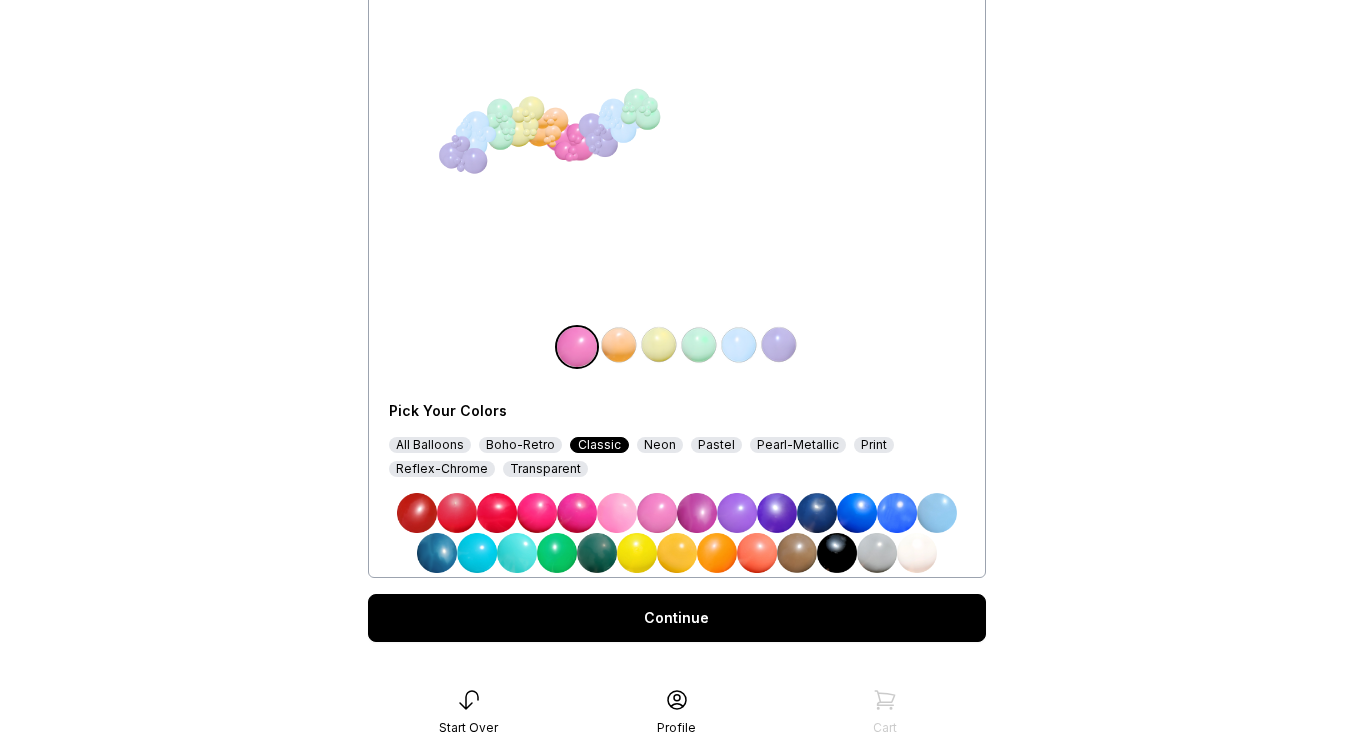 click at bounding box center [659, 345] 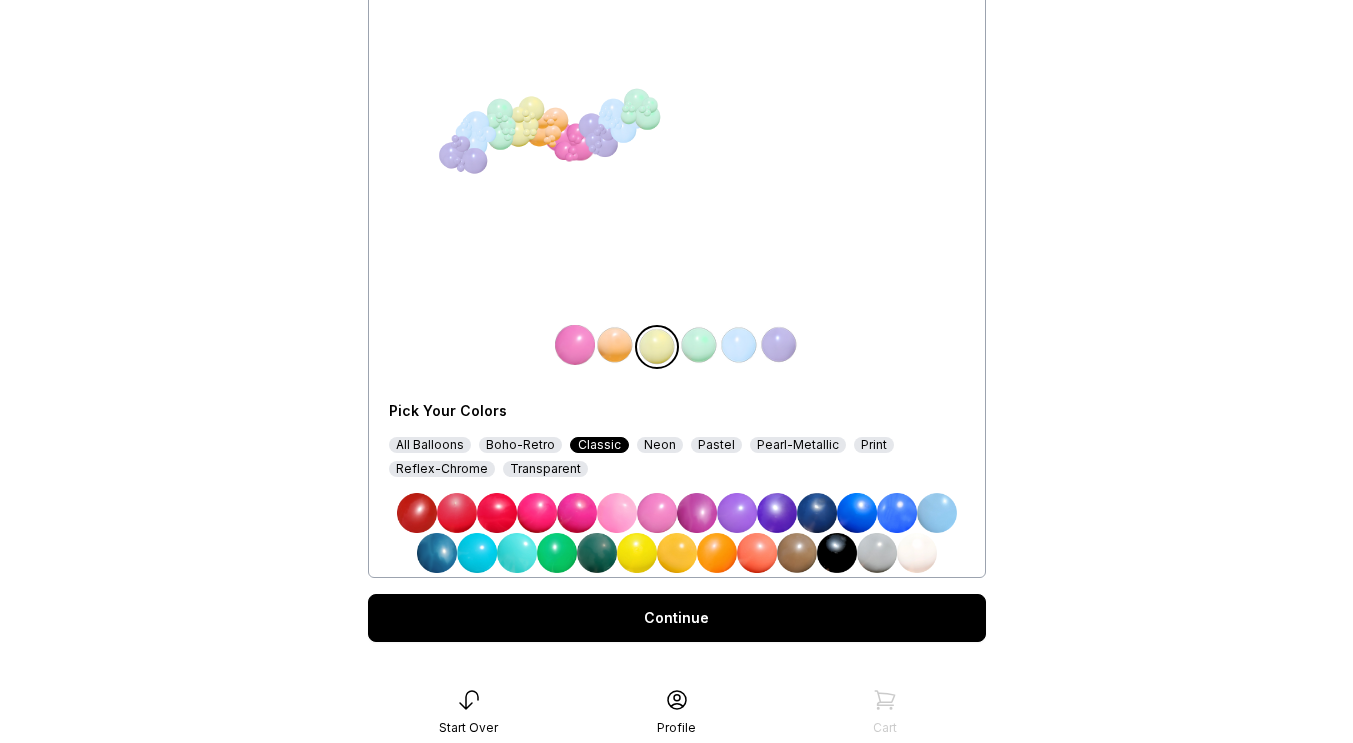 click at bounding box center (817, 513) 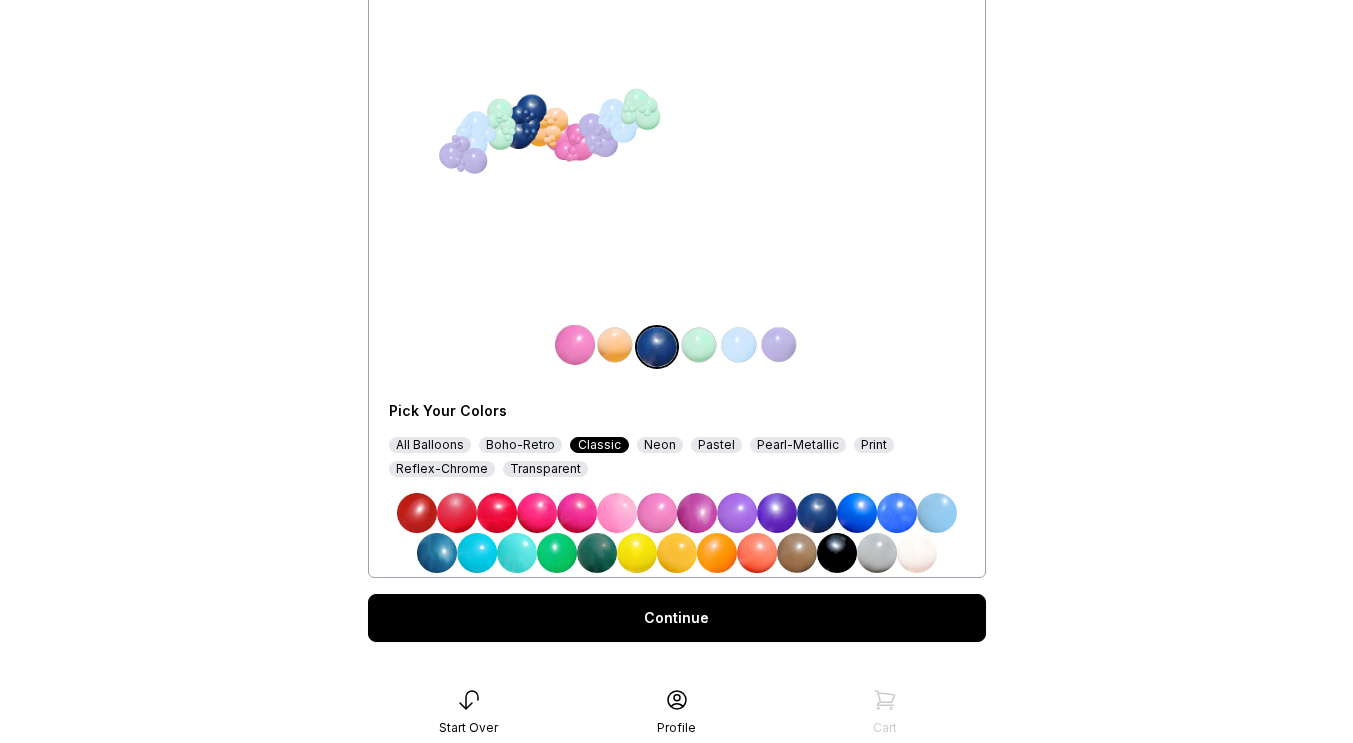 click at bounding box center [739, 345] 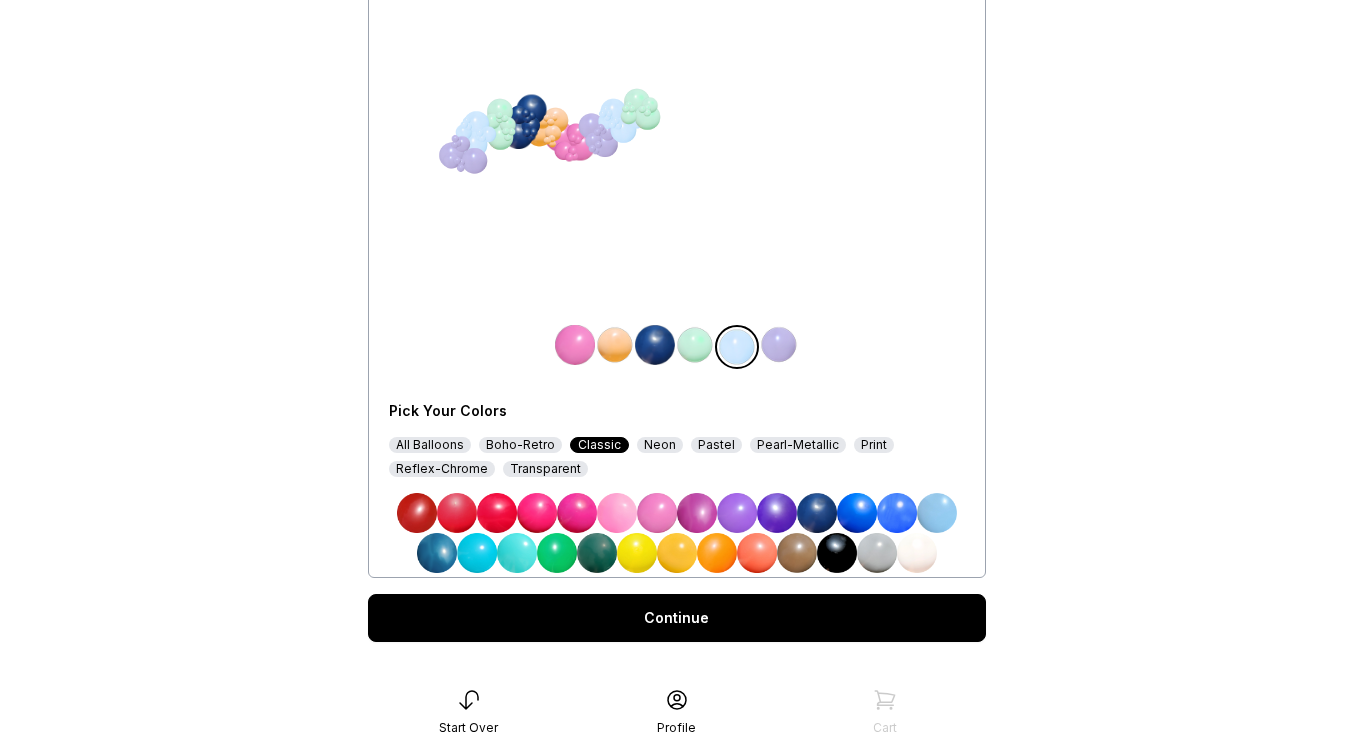 click at bounding box center [557, 553] 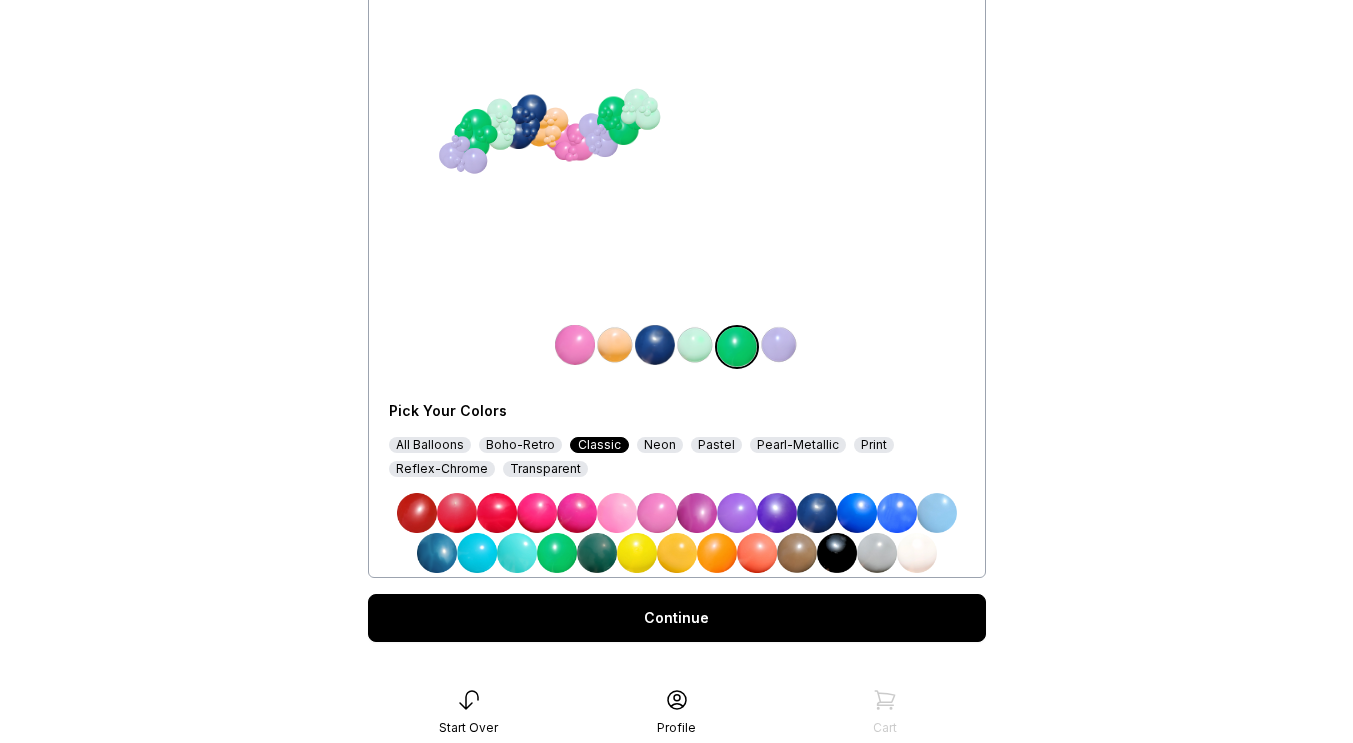click at bounding box center [615, 345] 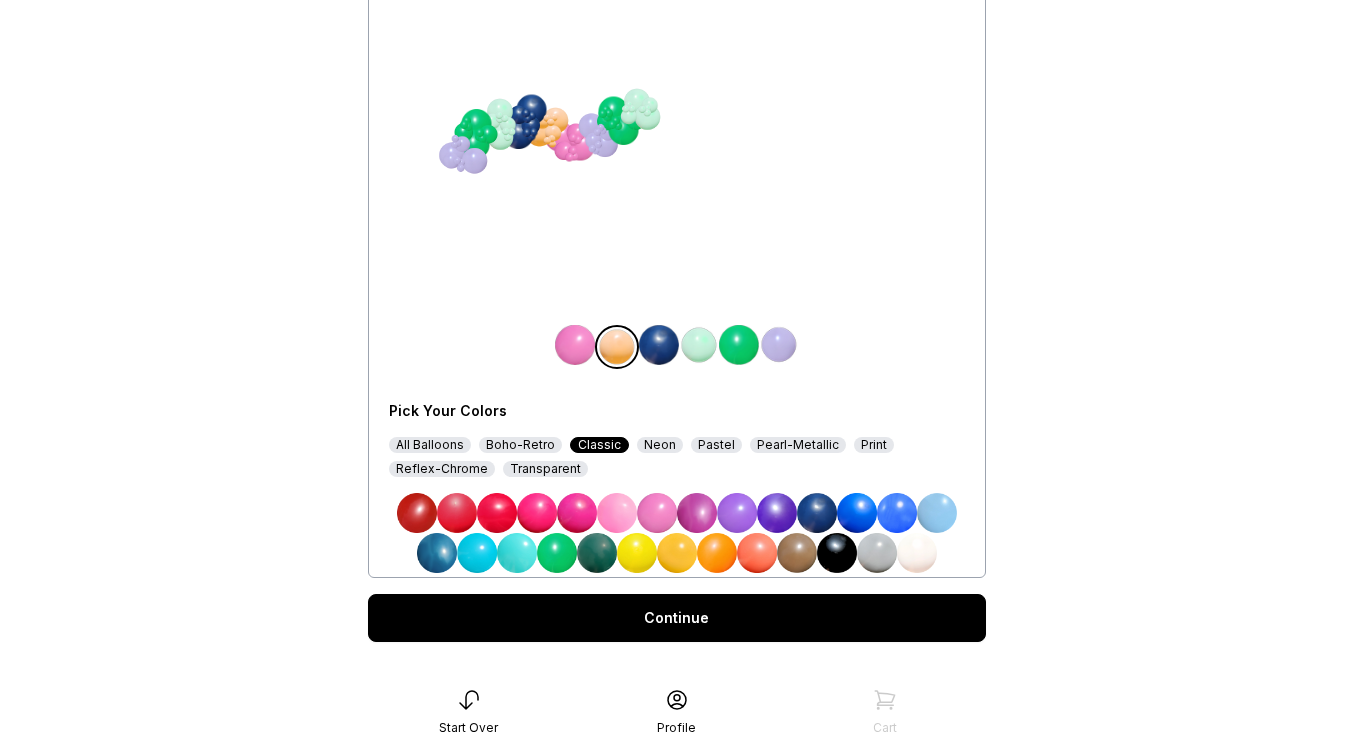 click at bounding box center [697, 513] 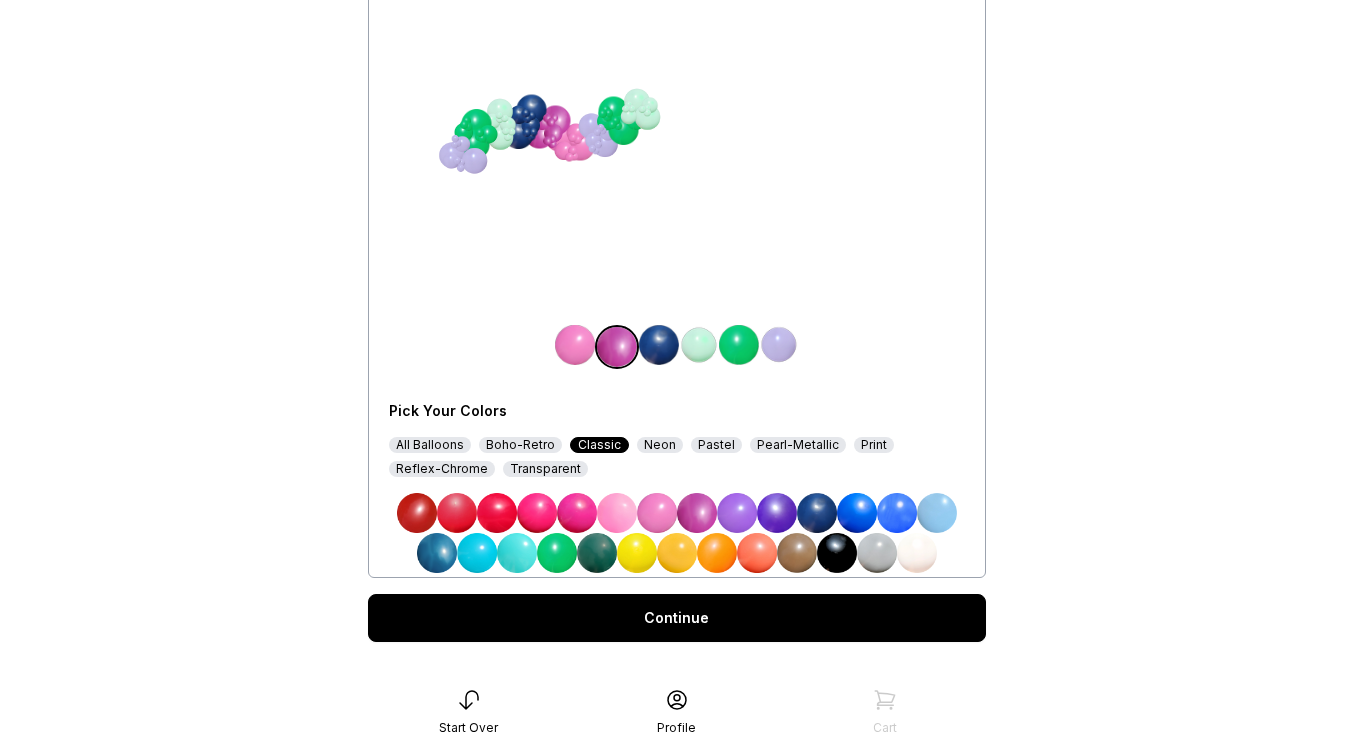 click at bounding box center [779, 345] 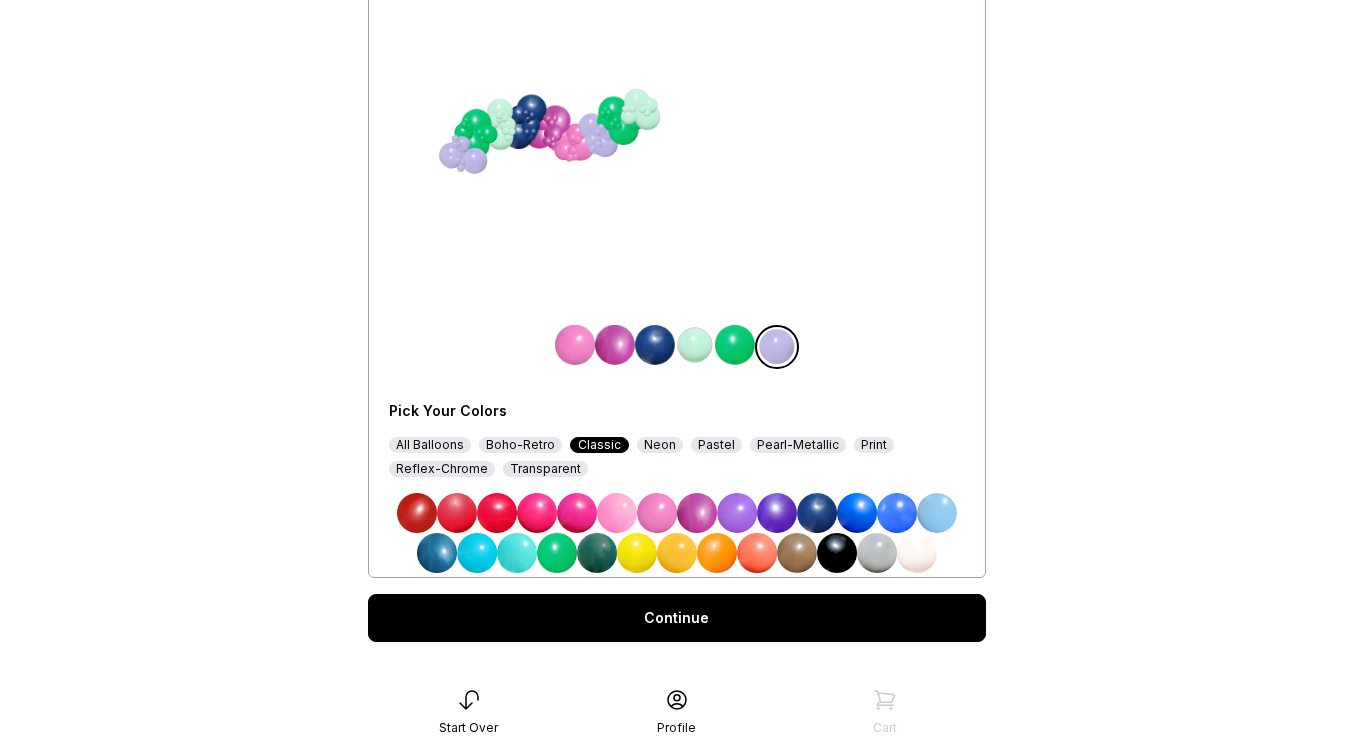 click at bounding box center (897, 513) 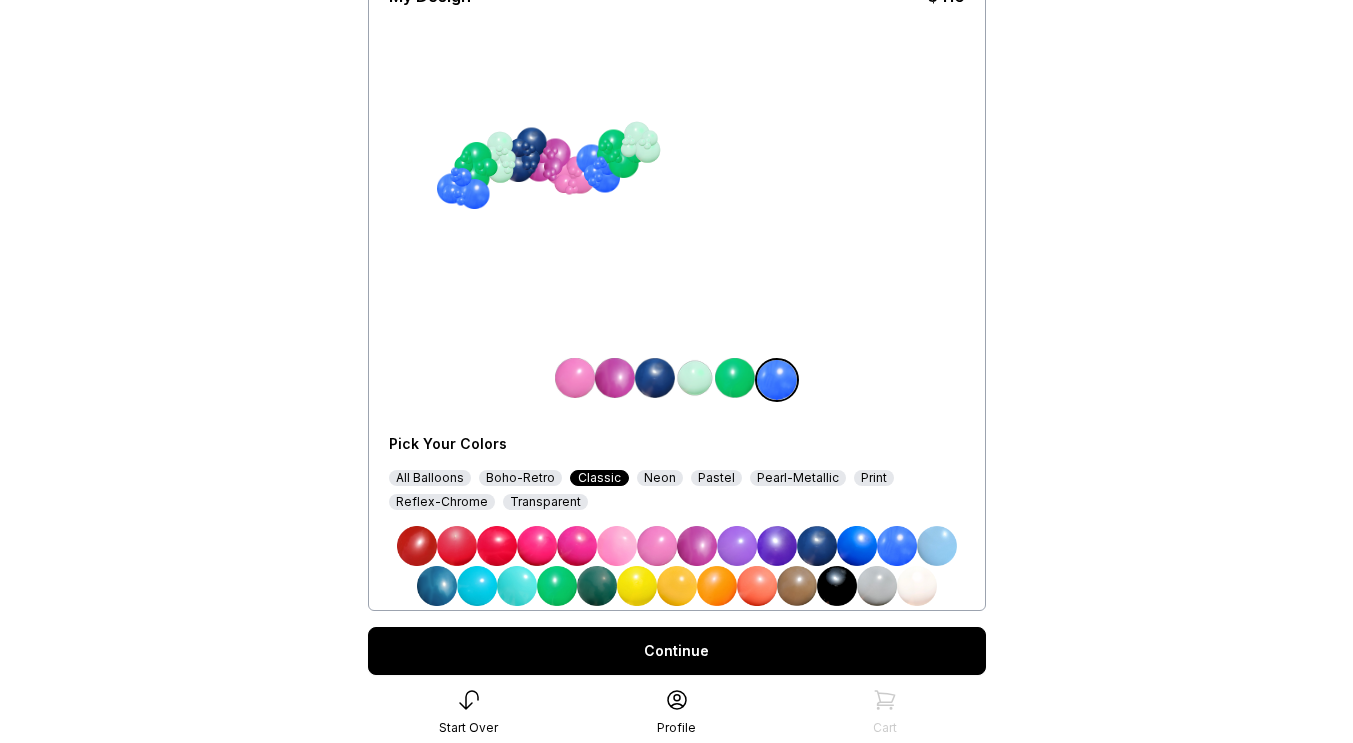 scroll, scrollTop: 181, scrollLeft: 0, axis: vertical 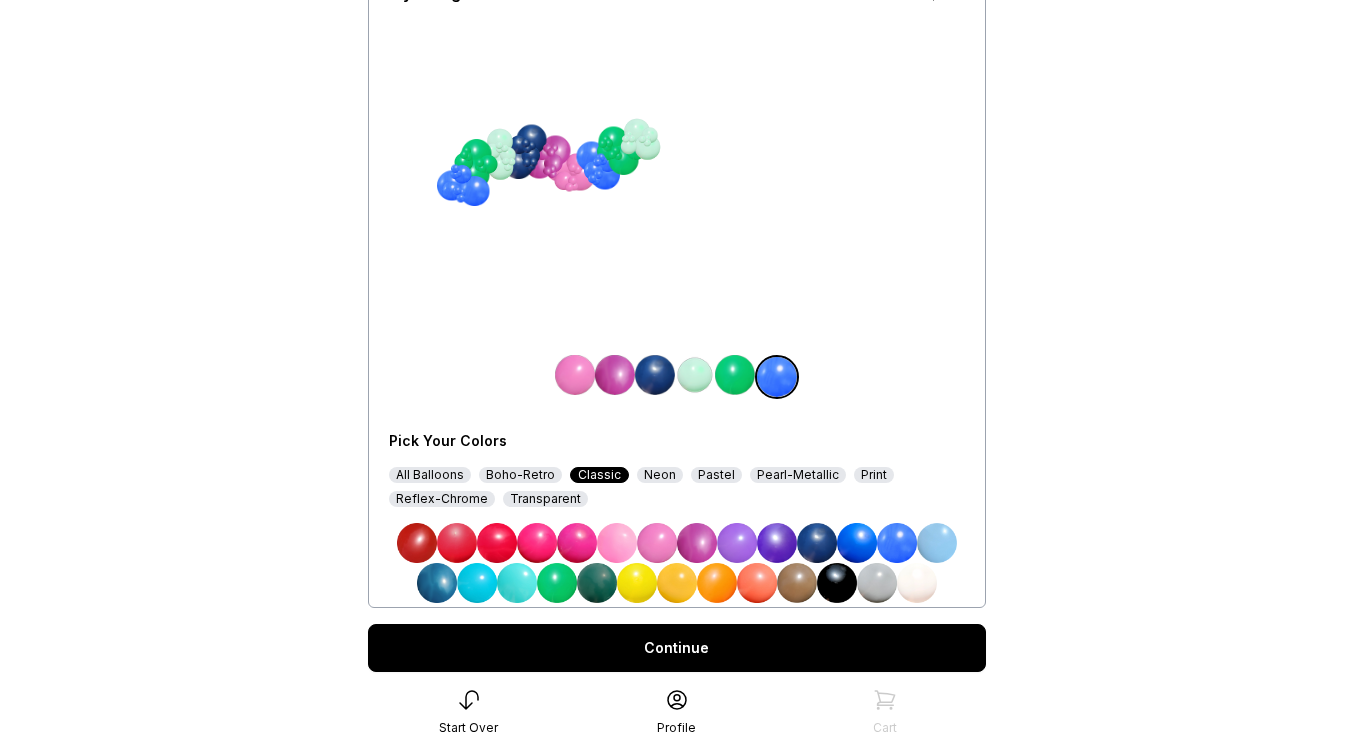 click at bounding box center [695, 375] 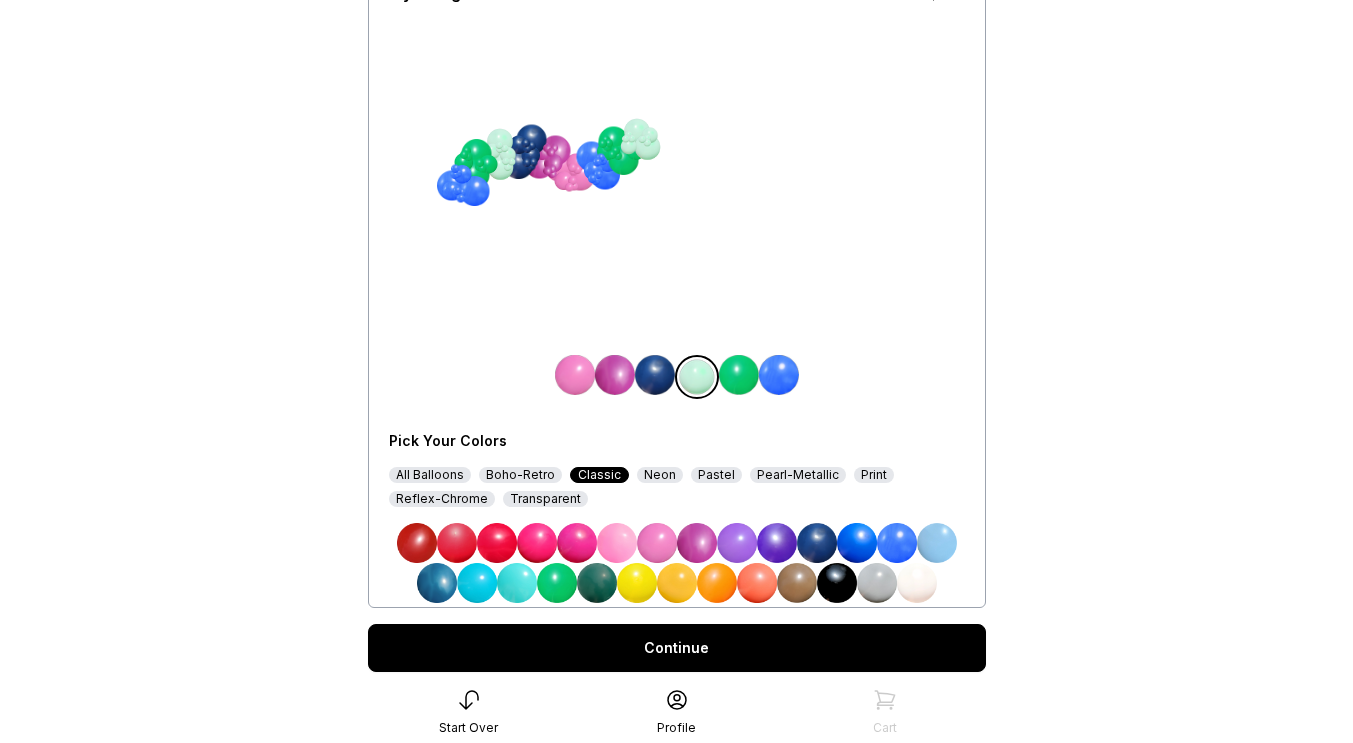 click at bounding box center [597, 583] 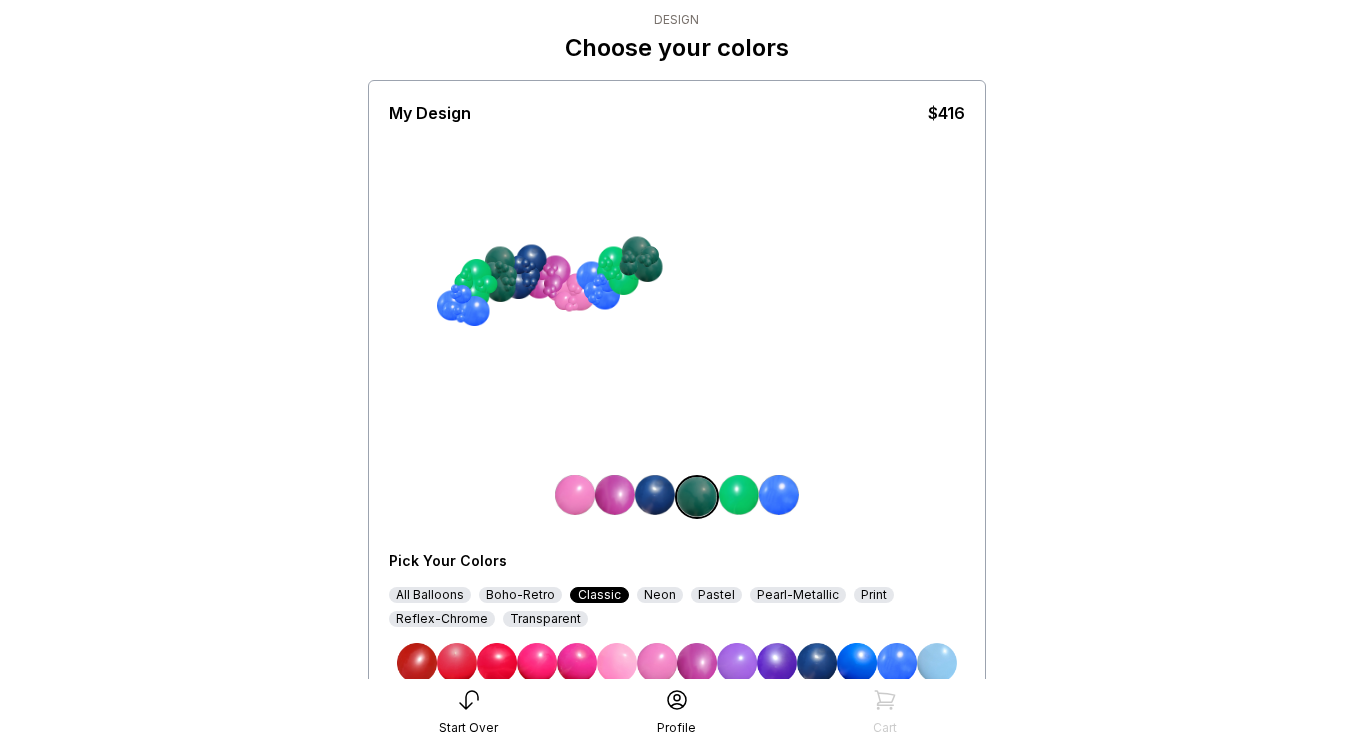 scroll, scrollTop: 0, scrollLeft: 0, axis: both 